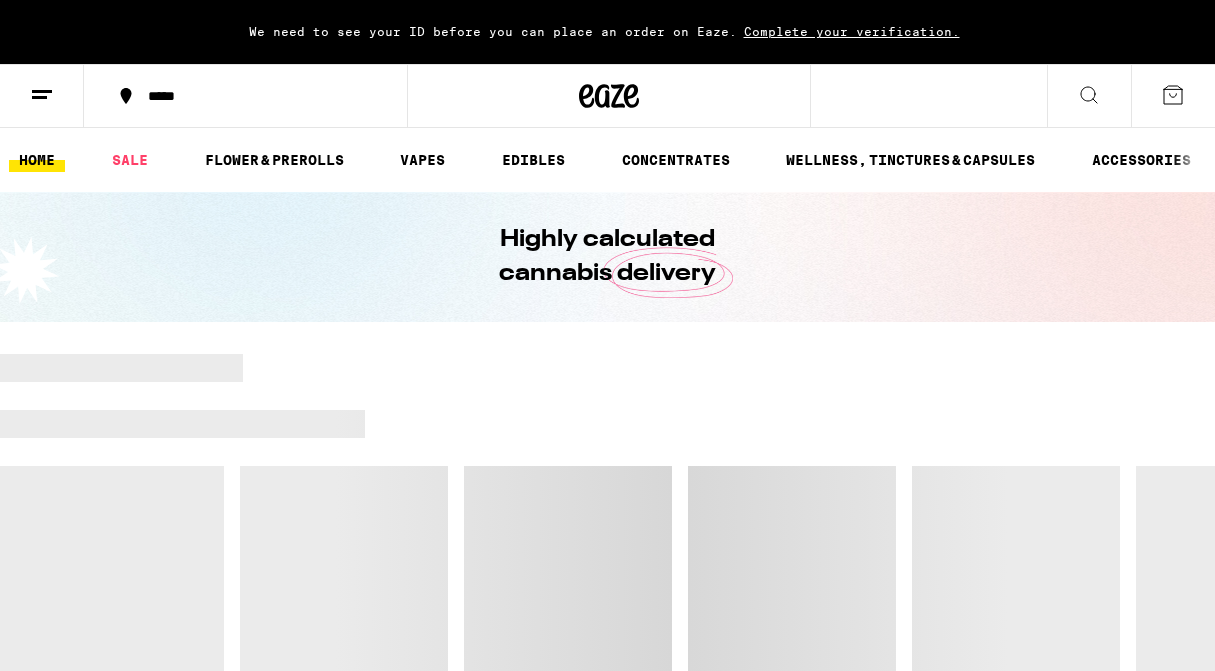 scroll, scrollTop: 0, scrollLeft: 0, axis: both 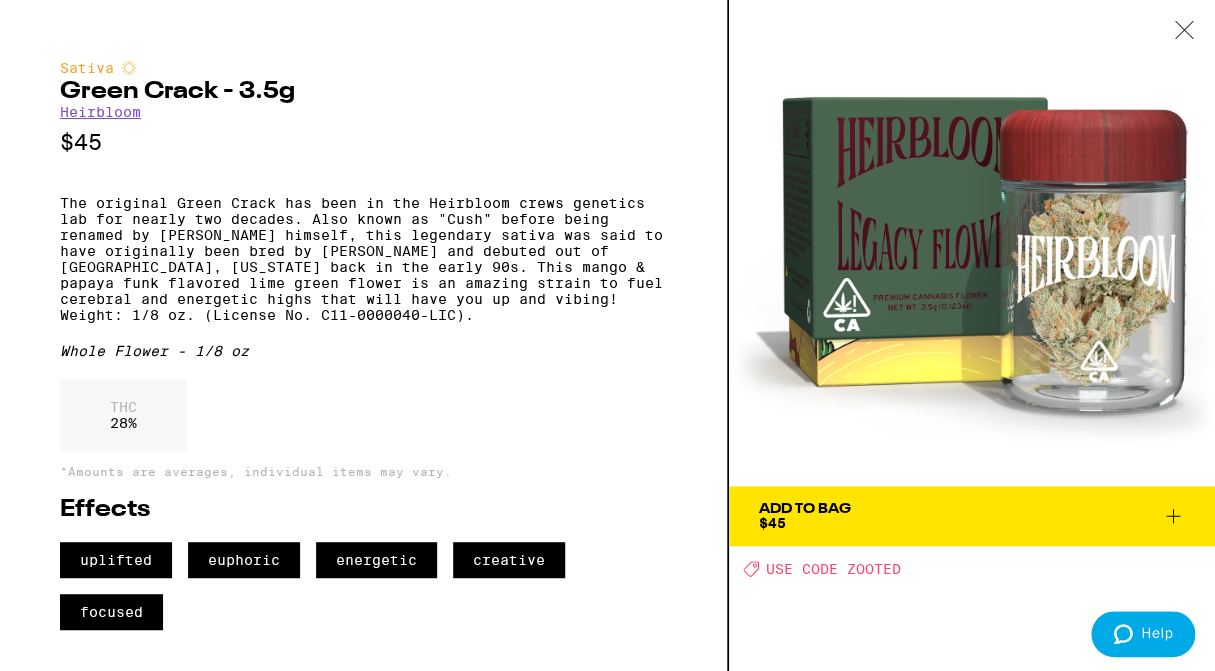 click 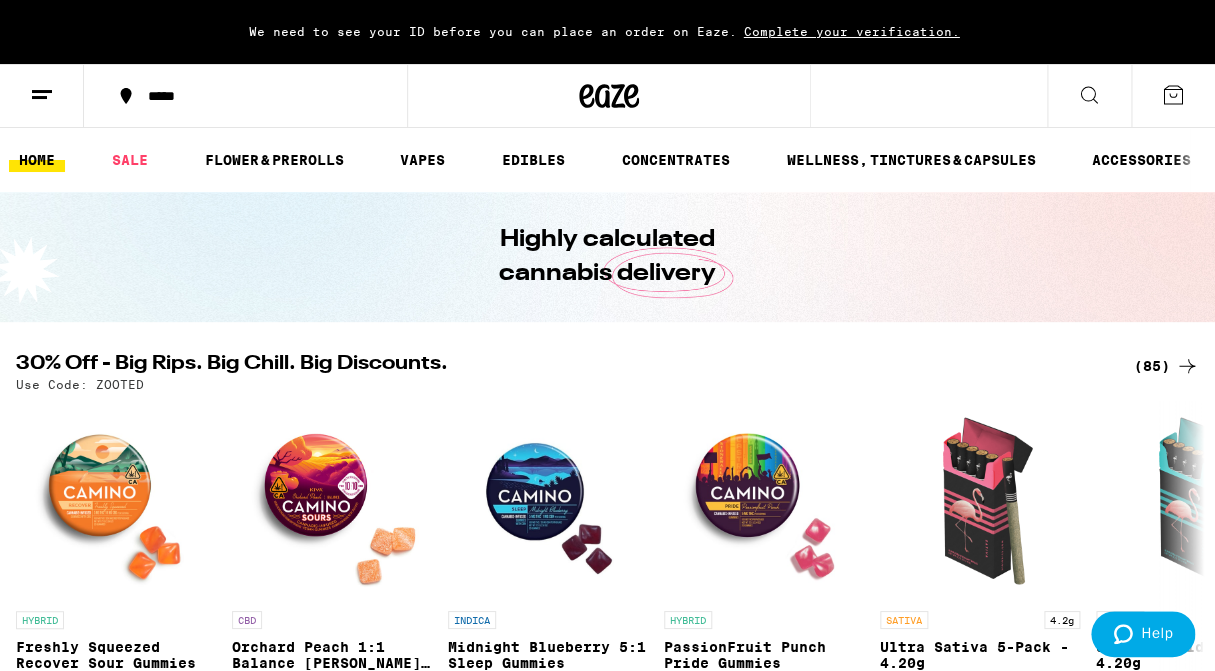 scroll, scrollTop: 0, scrollLeft: 0, axis: both 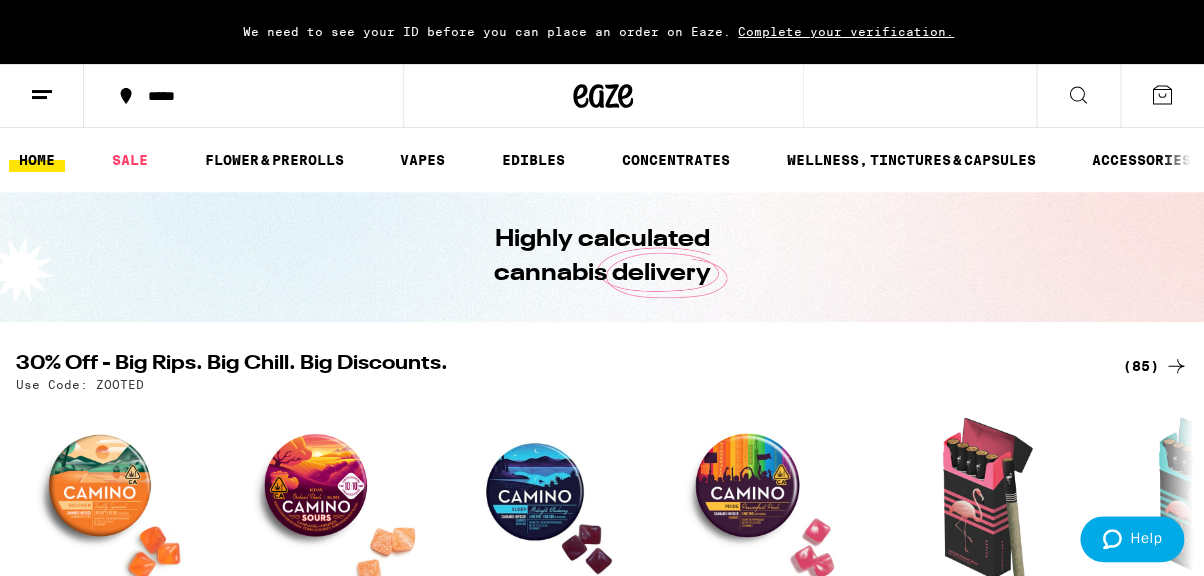 click 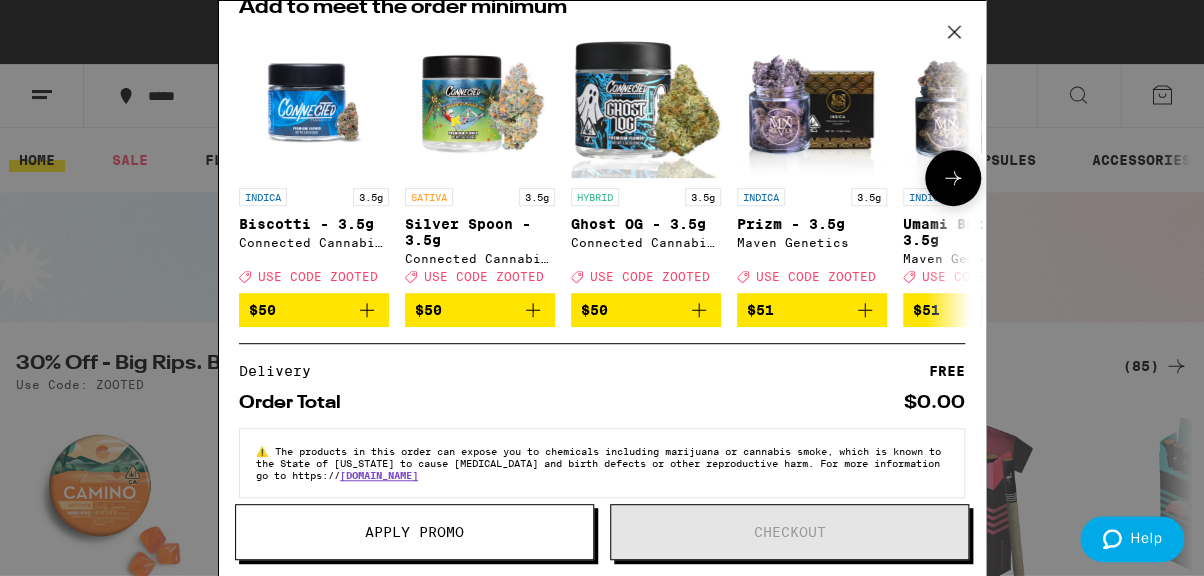 scroll, scrollTop: 0, scrollLeft: 0, axis: both 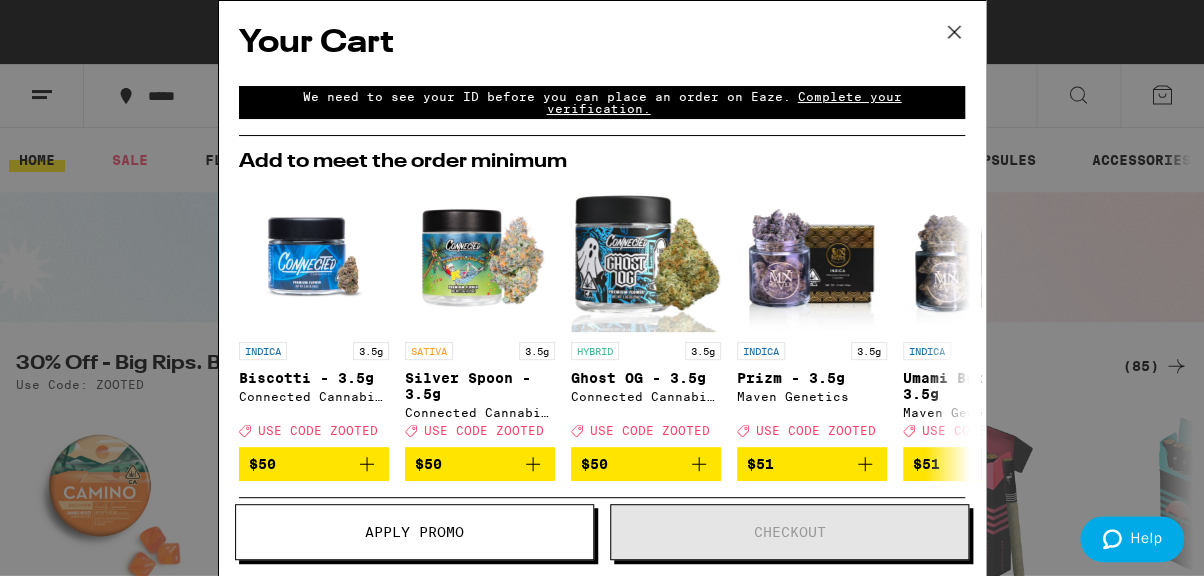 click 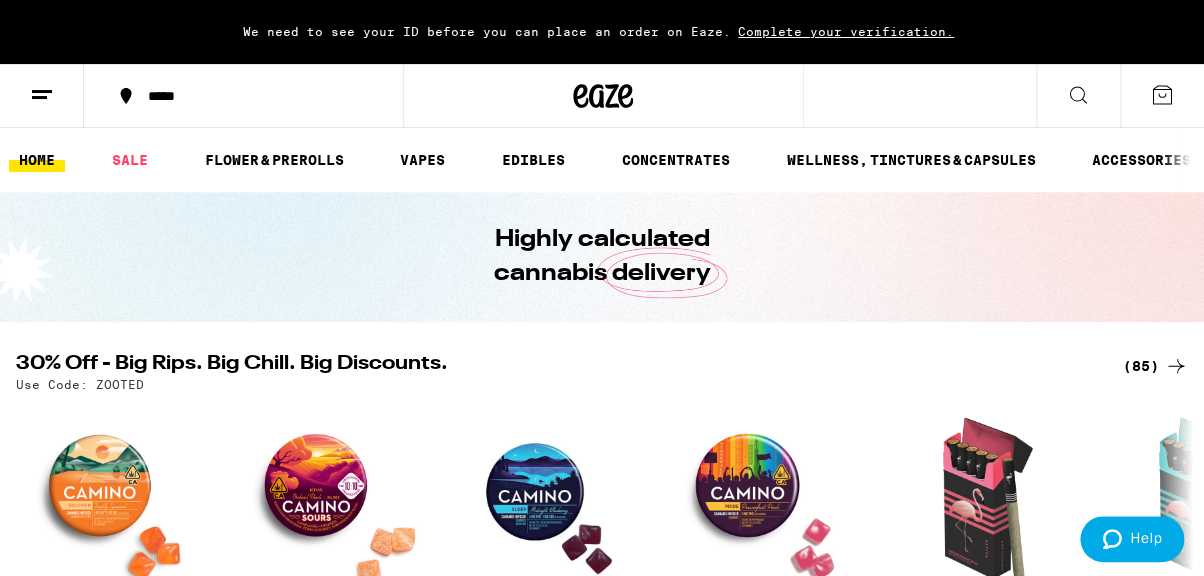 scroll, scrollTop: 0, scrollLeft: 0, axis: both 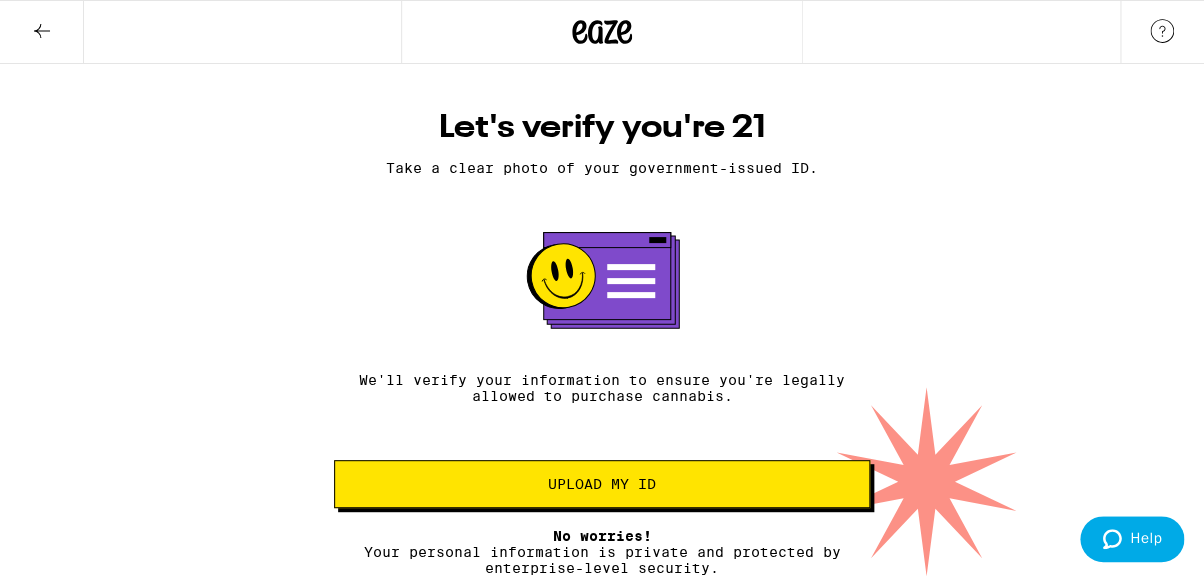 click on "Upload my ID" at bounding box center [602, 484] 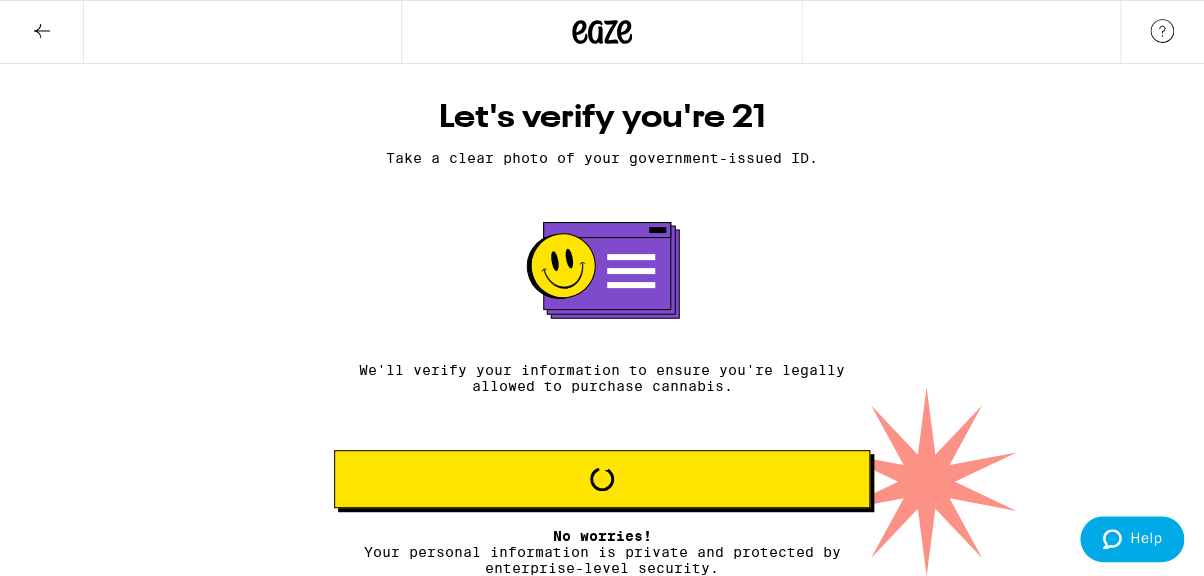 scroll, scrollTop: 0, scrollLeft: 0, axis: both 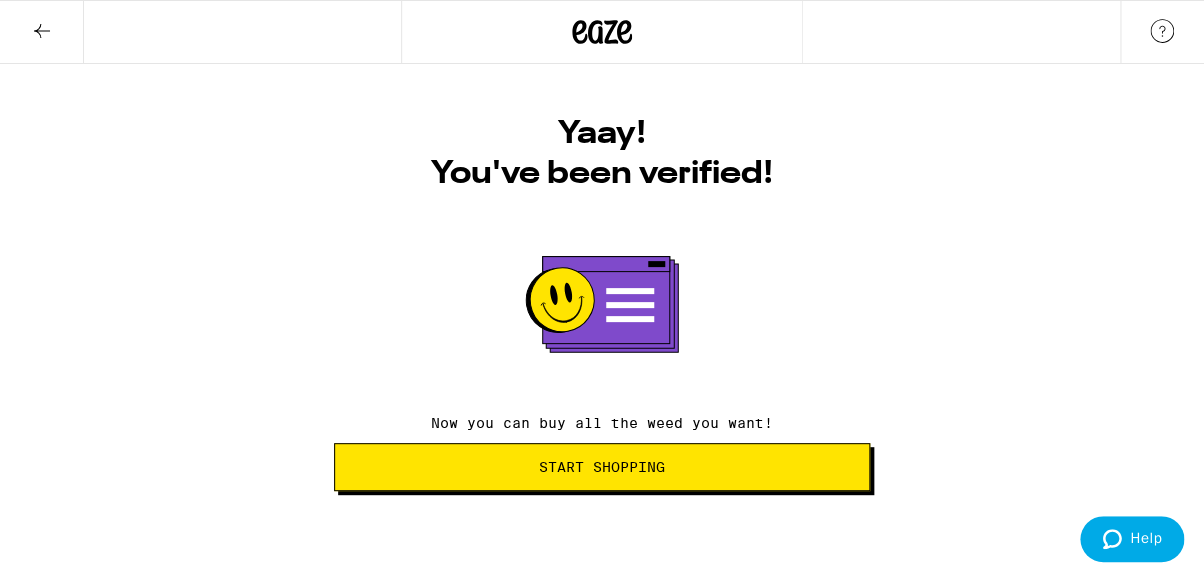 click on "Start Shopping" at bounding box center [602, 467] 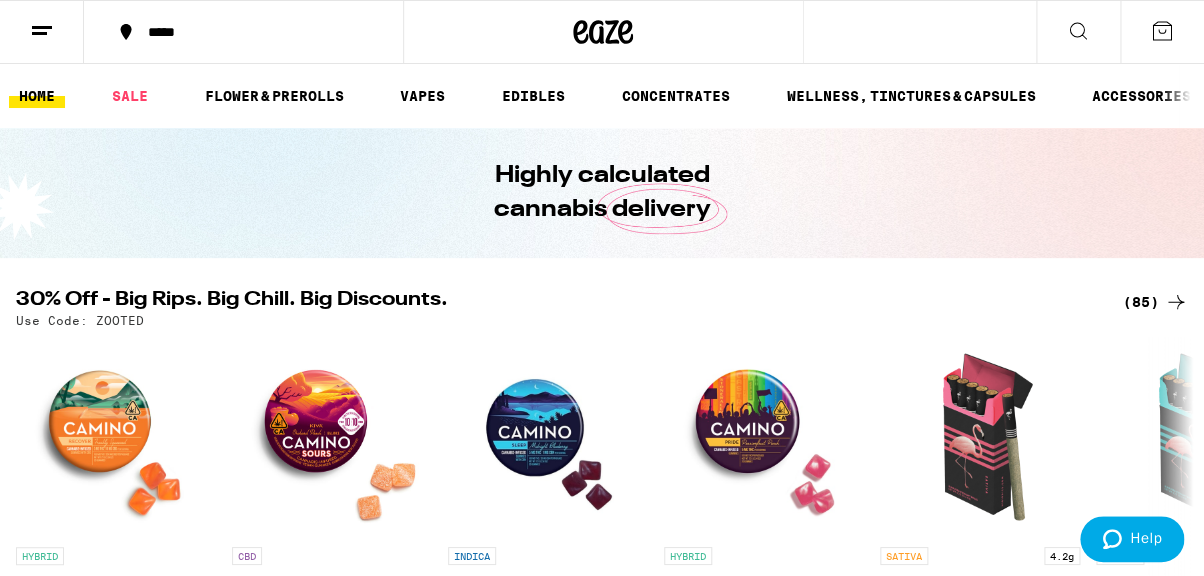 scroll, scrollTop: 0, scrollLeft: 0, axis: both 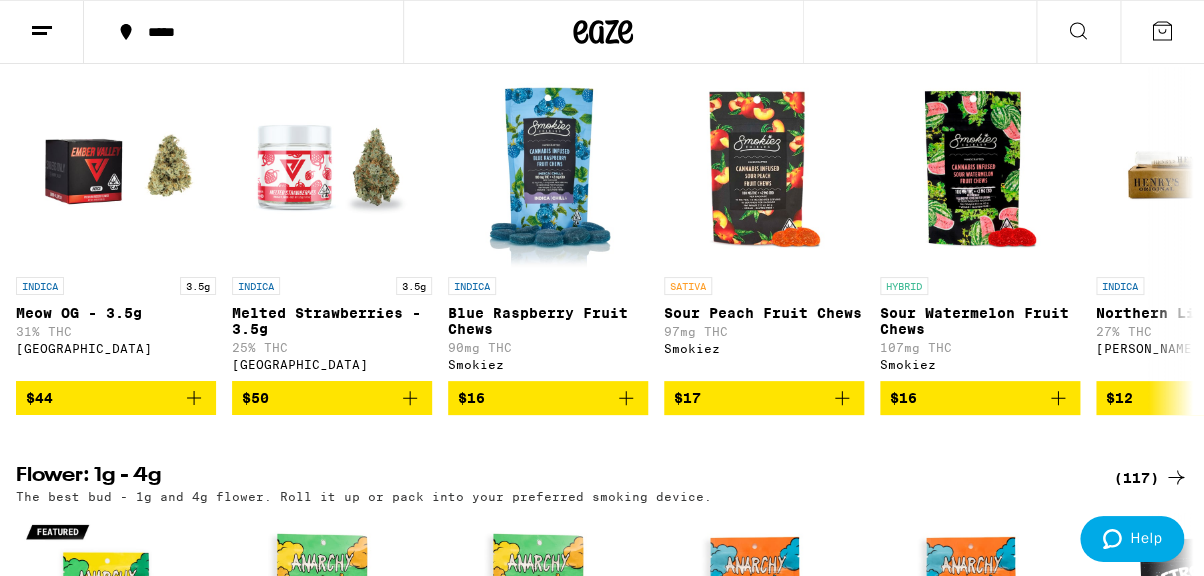 click 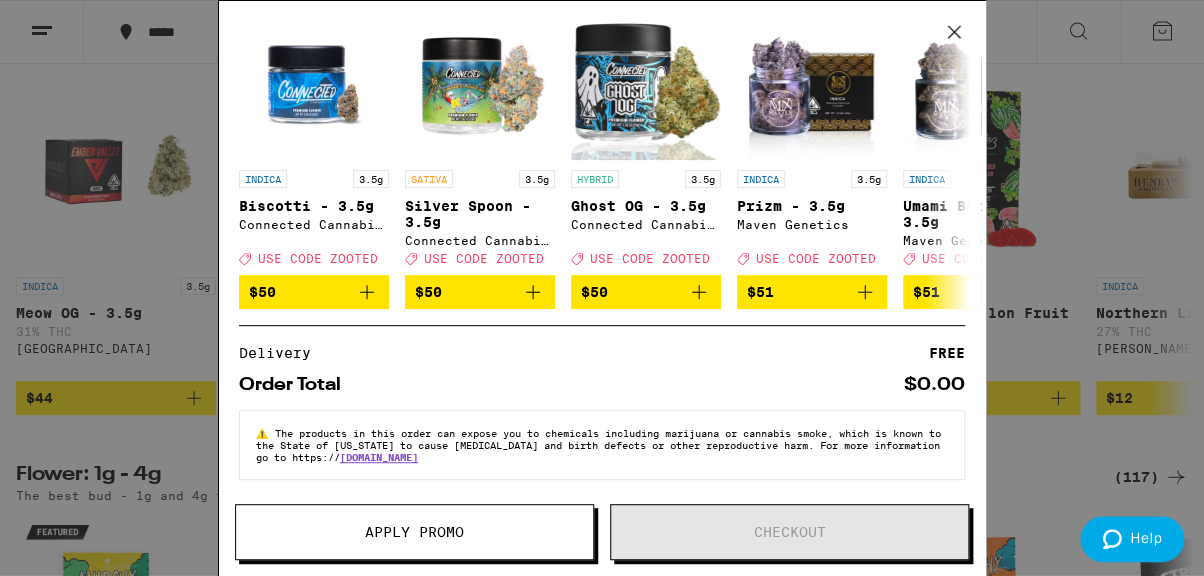 scroll, scrollTop: 0, scrollLeft: 0, axis: both 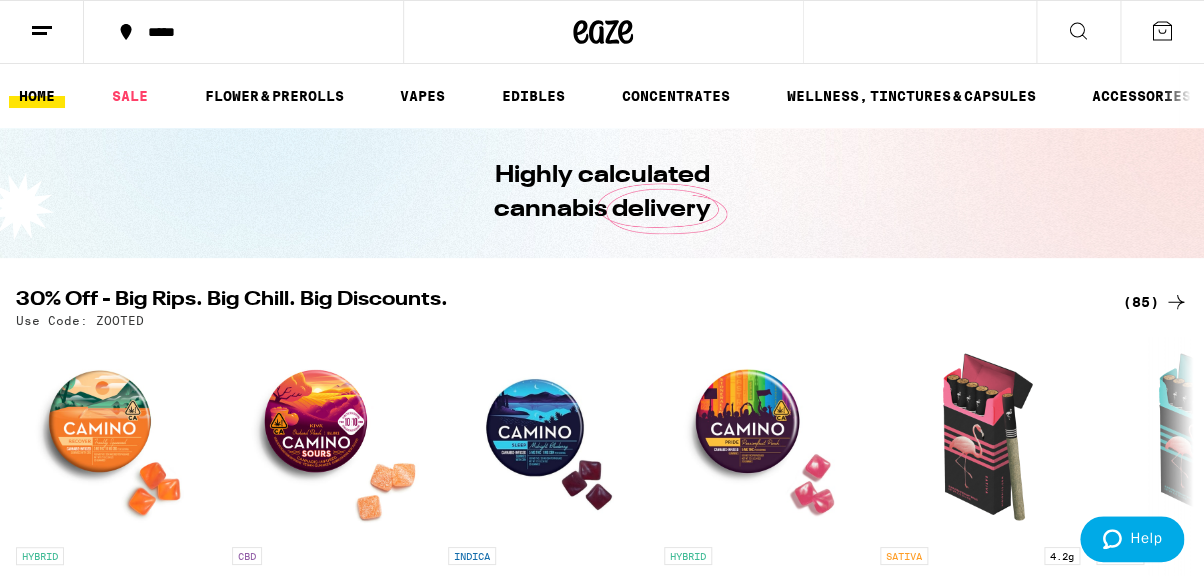 click 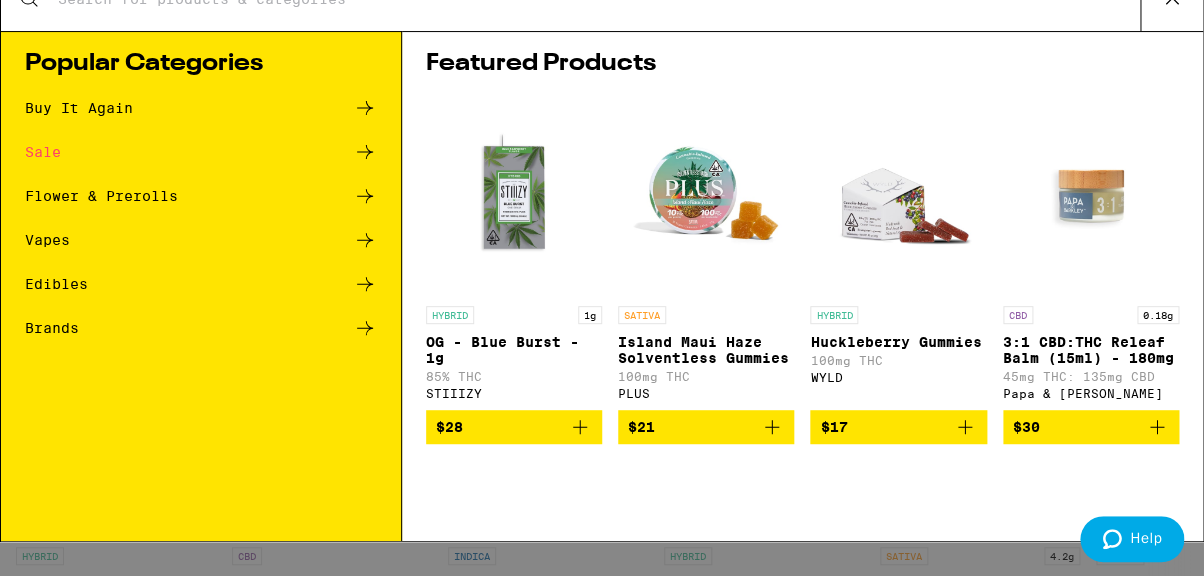 click on "Search for Products" at bounding box center [598, 33] 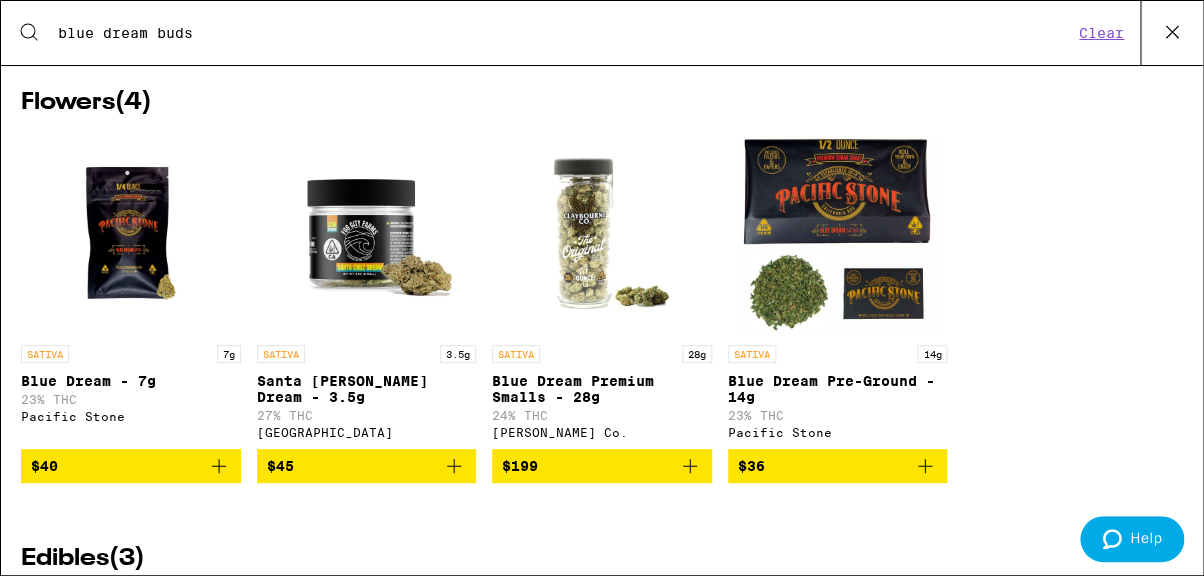 scroll, scrollTop: 1654, scrollLeft: 0, axis: vertical 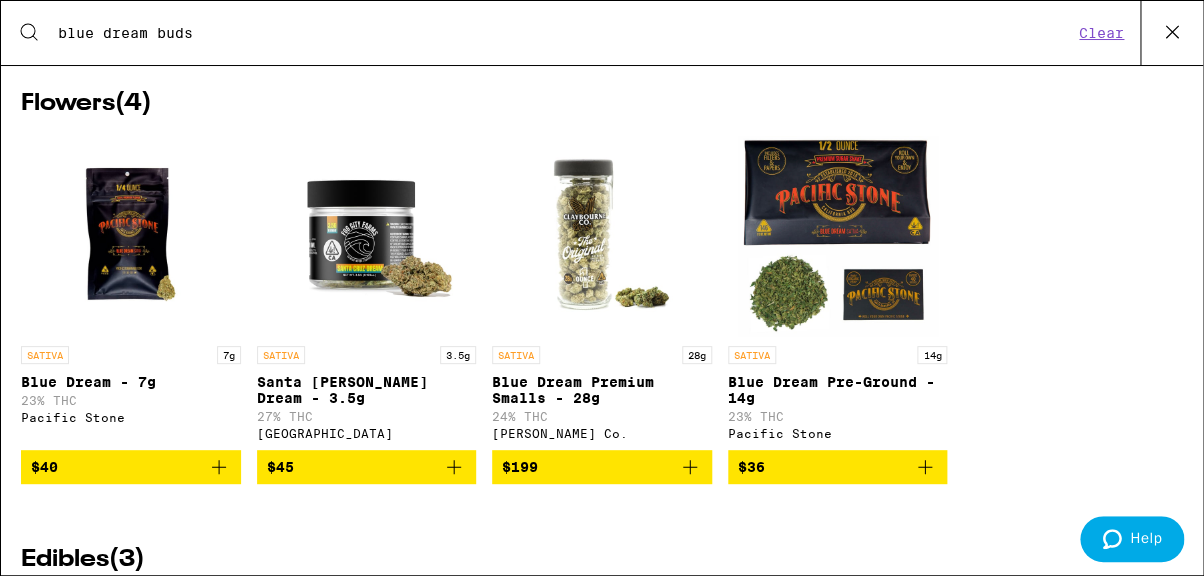 click on "$36" at bounding box center [838, 467] 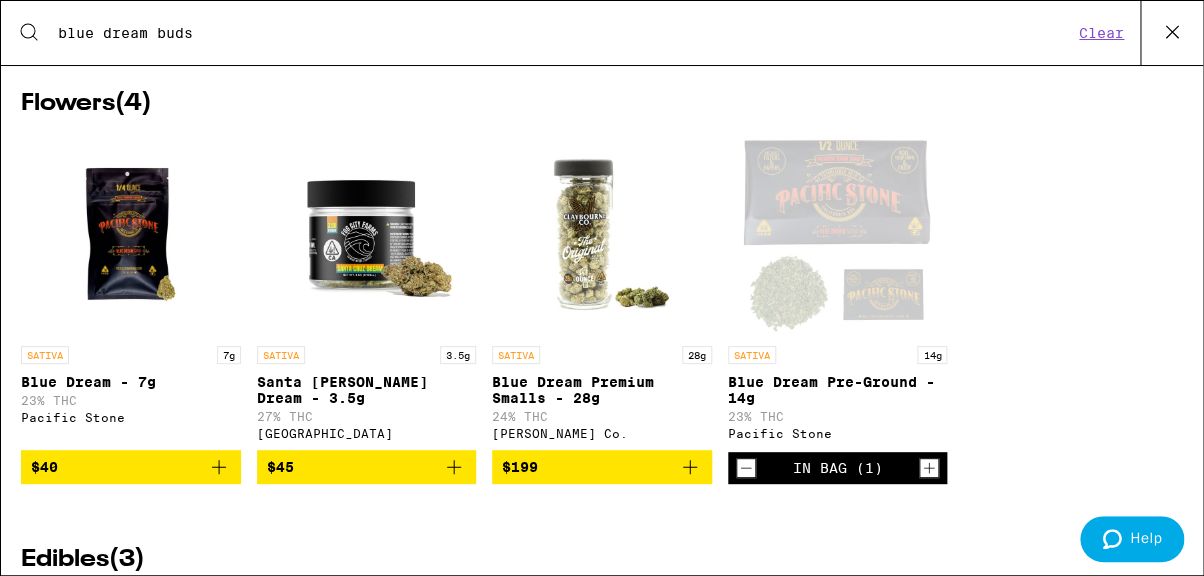 click on "blue dream buds" at bounding box center (565, 33) 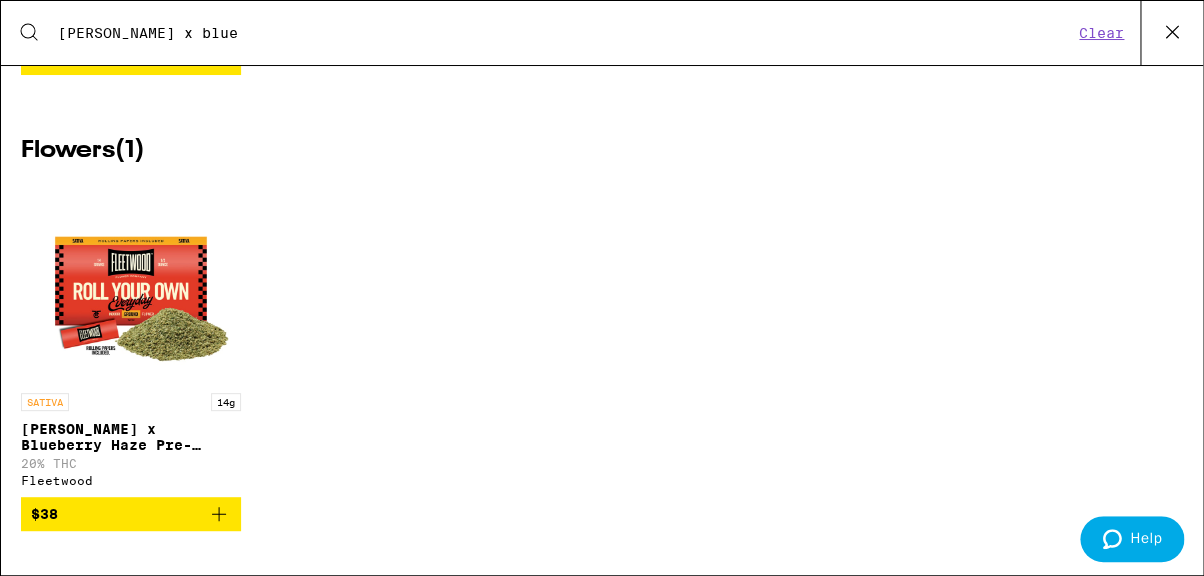 scroll, scrollTop: 466, scrollLeft: 0, axis: vertical 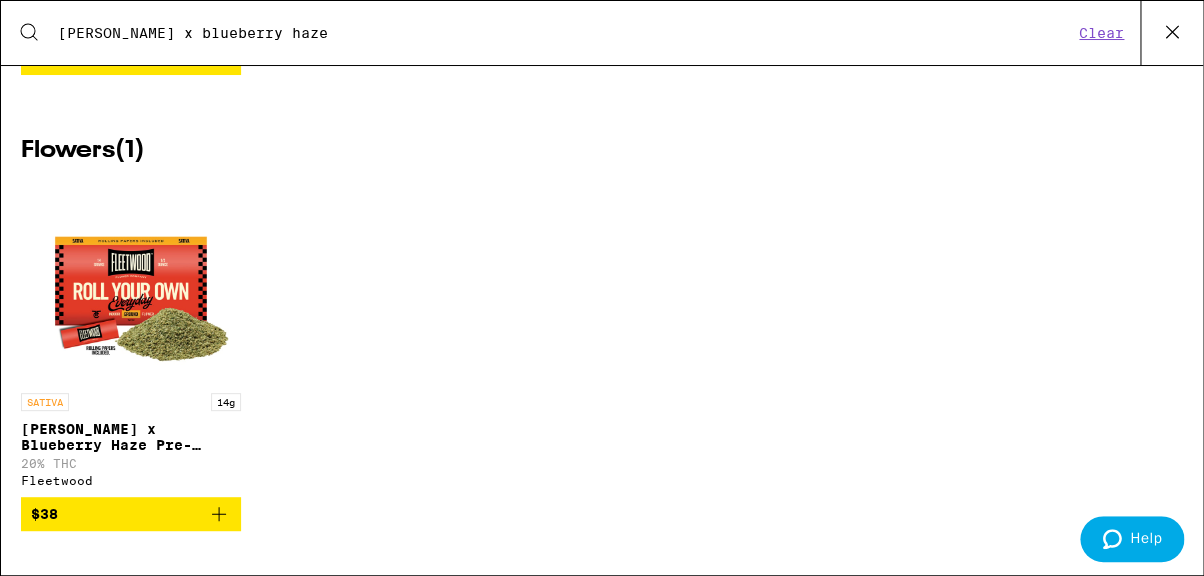 type on "[PERSON_NAME] x blueberry haze" 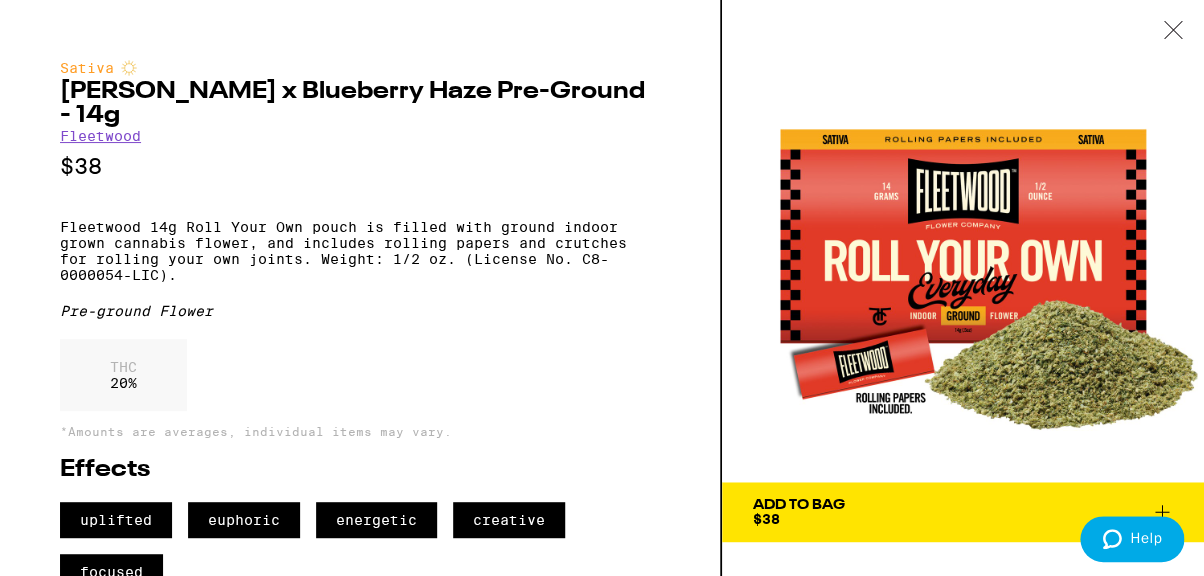 scroll, scrollTop: 466, scrollLeft: 0, axis: vertical 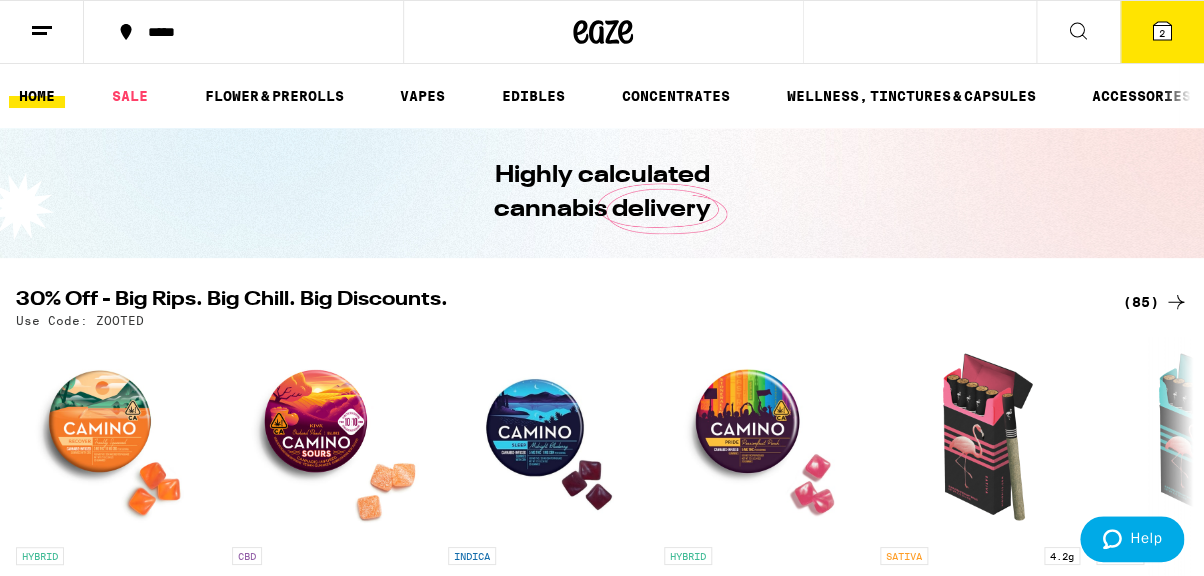 click 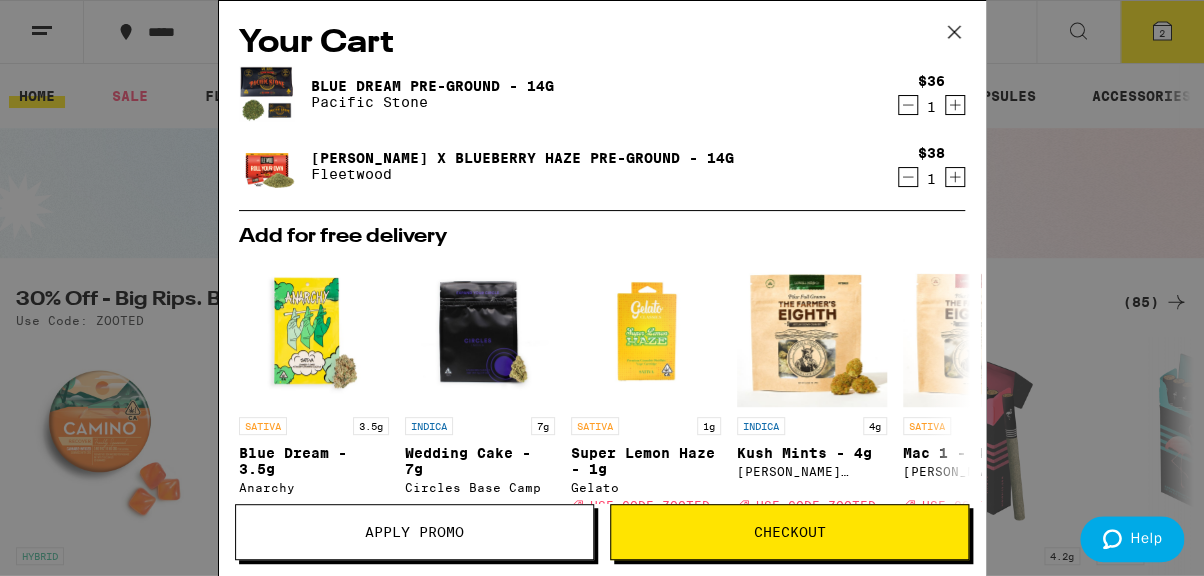 click on "Checkout" at bounding box center [790, 532] 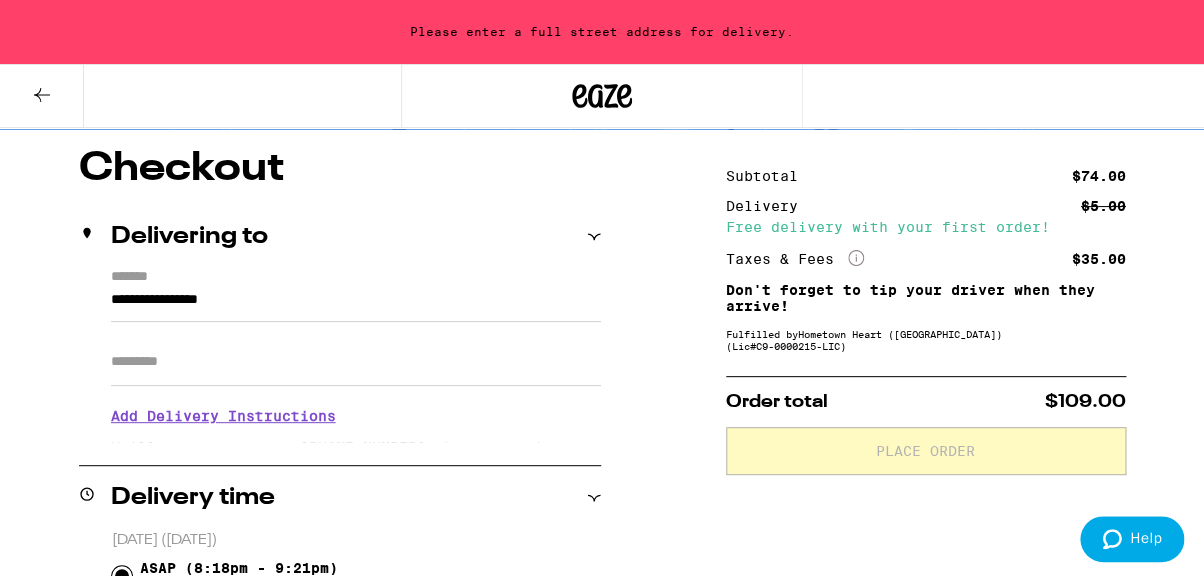 scroll, scrollTop: 161, scrollLeft: 0, axis: vertical 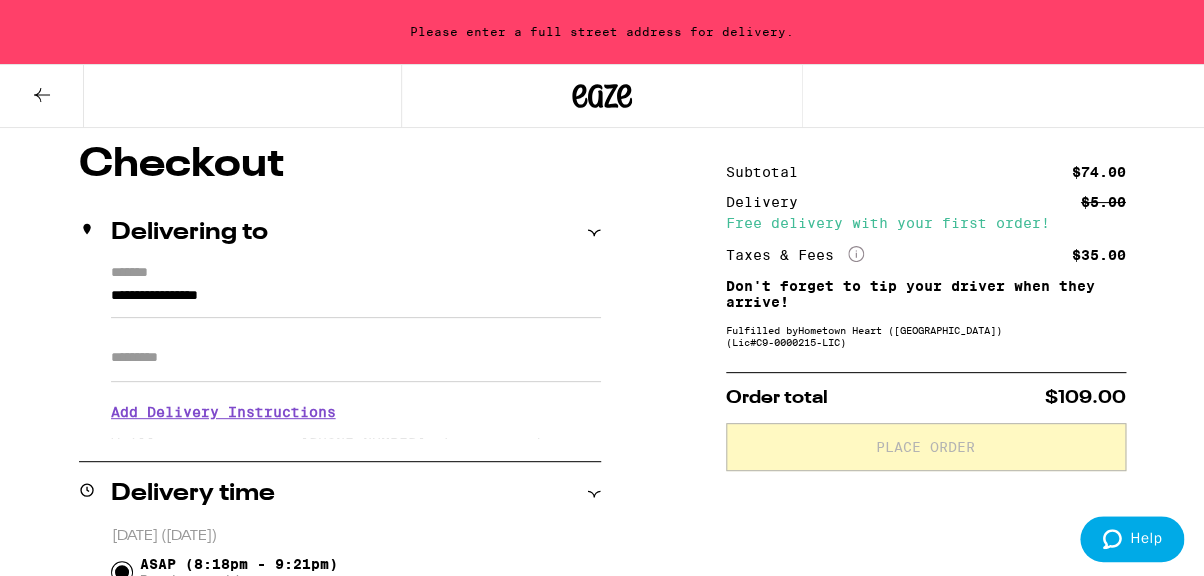 click on "**********" at bounding box center (356, 301) 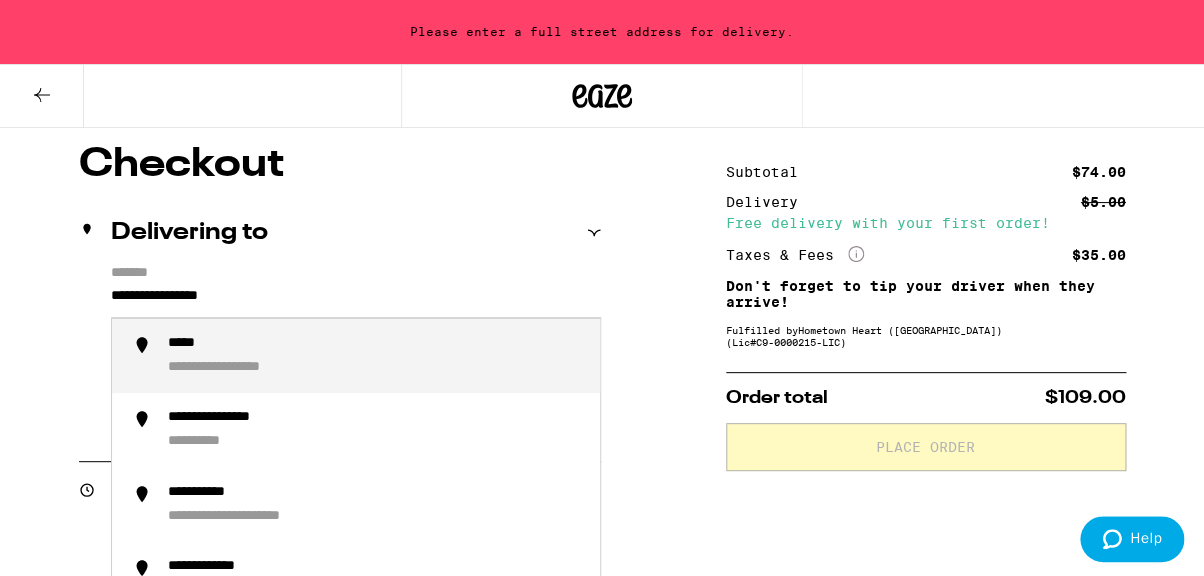 click on "**********" at bounding box center [356, 301] 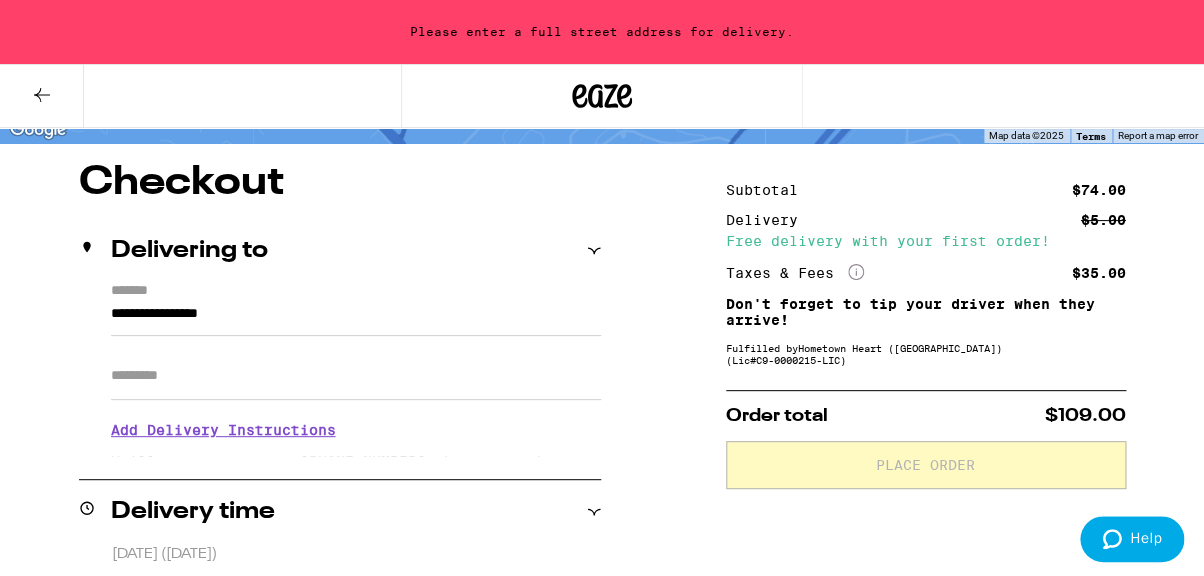 scroll, scrollTop: 110, scrollLeft: 0, axis: vertical 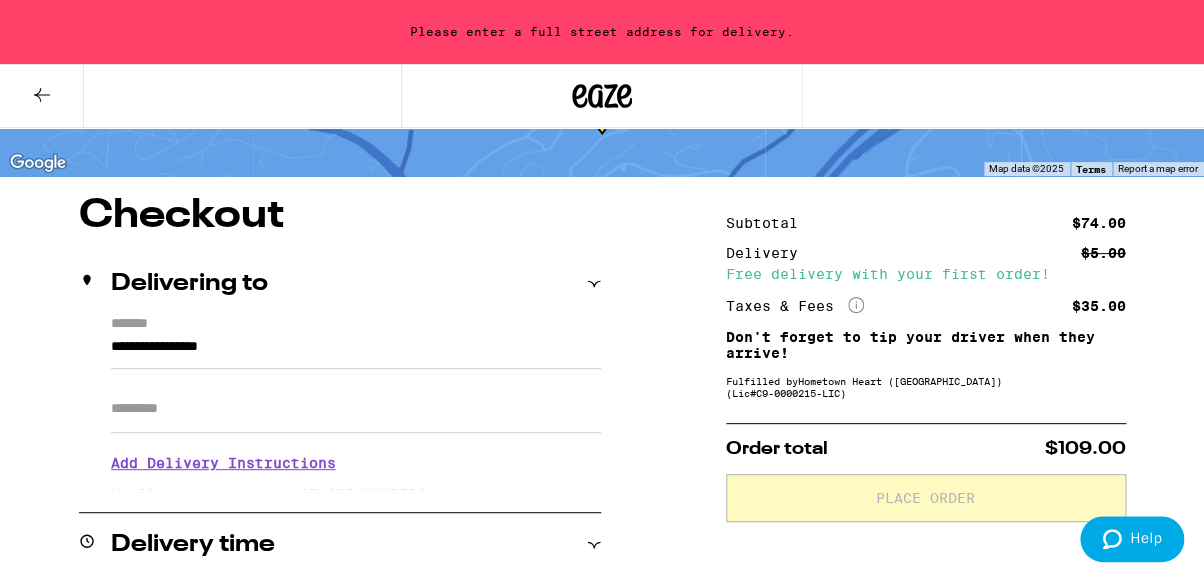 click on "Apt/Suite" at bounding box center (356, 409) 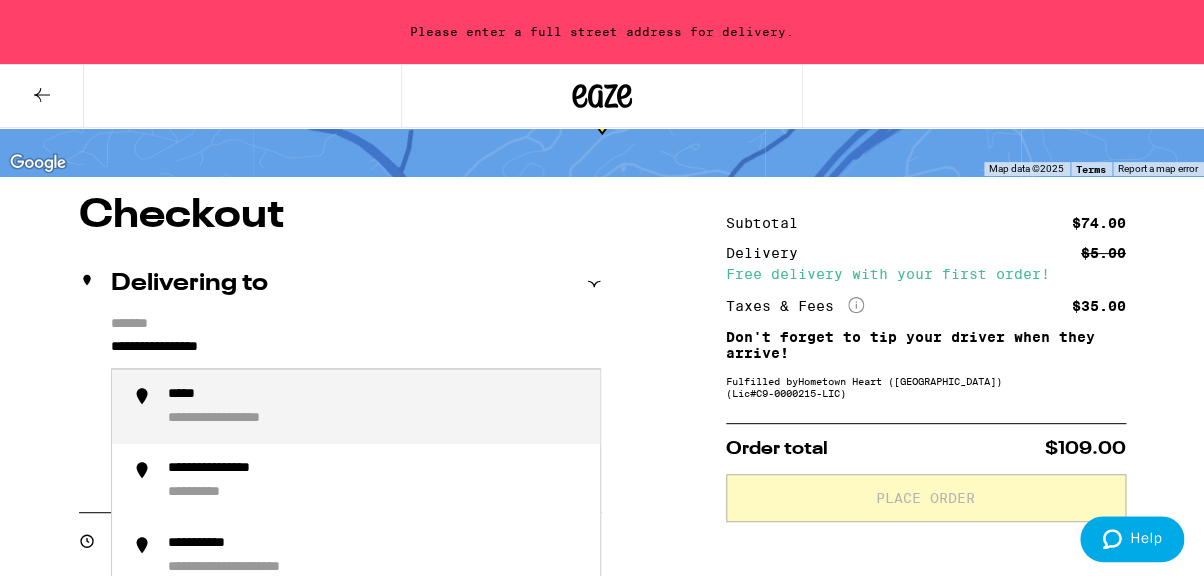 click on "**********" at bounding box center (356, 352) 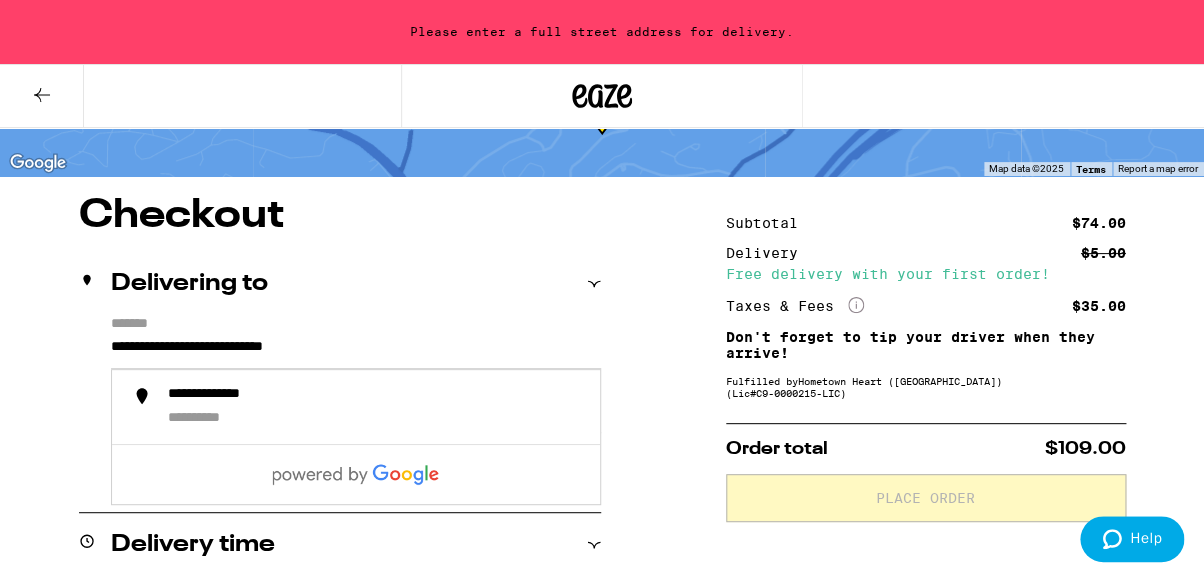 click on "**********" at bounding box center [602, 761] 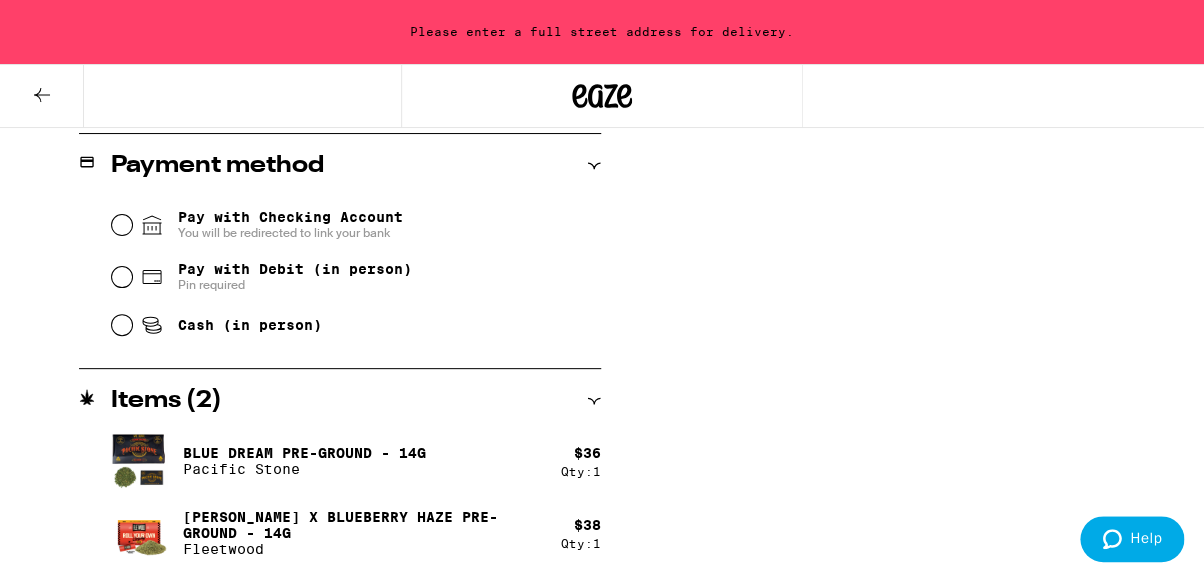 scroll, scrollTop: 861, scrollLeft: 0, axis: vertical 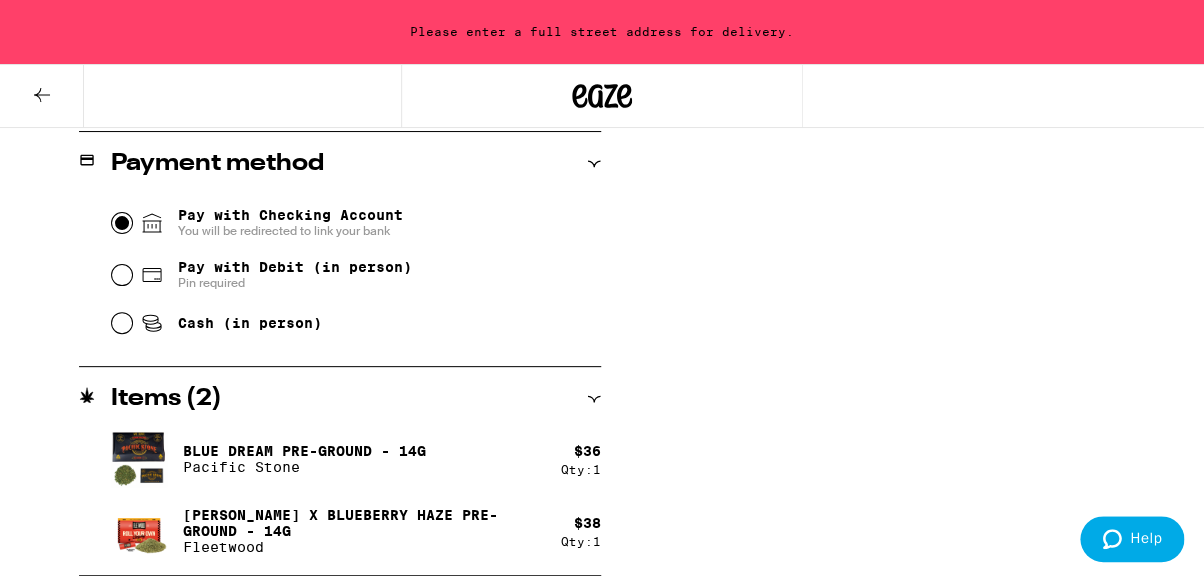 click on "Pay with Checking Account You will be redirected to link your bank" at bounding box center [122, 223] 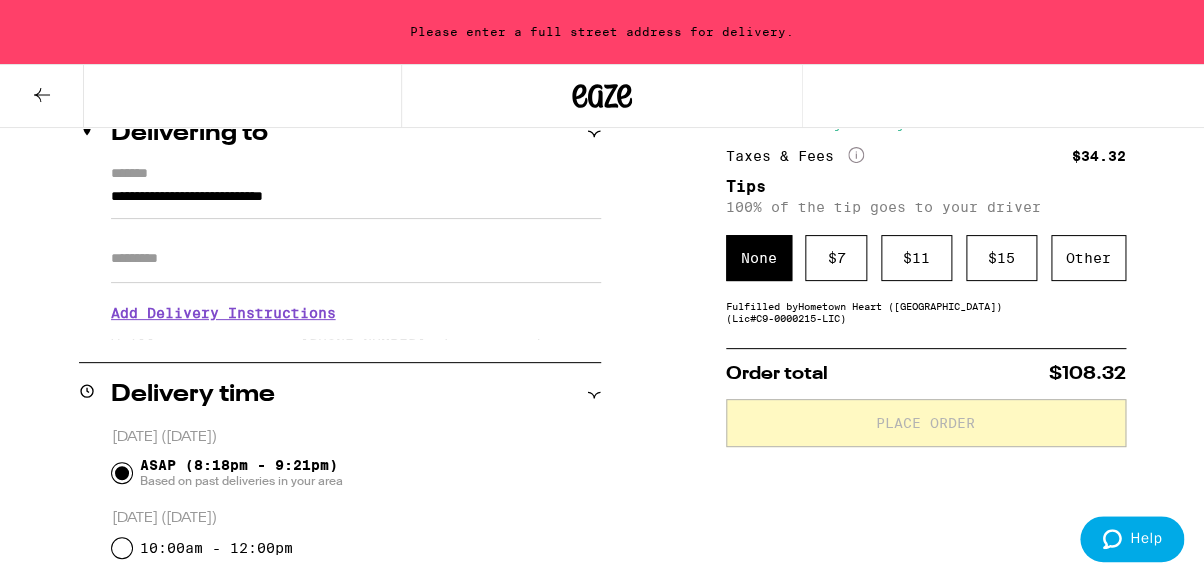 scroll, scrollTop: 264, scrollLeft: 0, axis: vertical 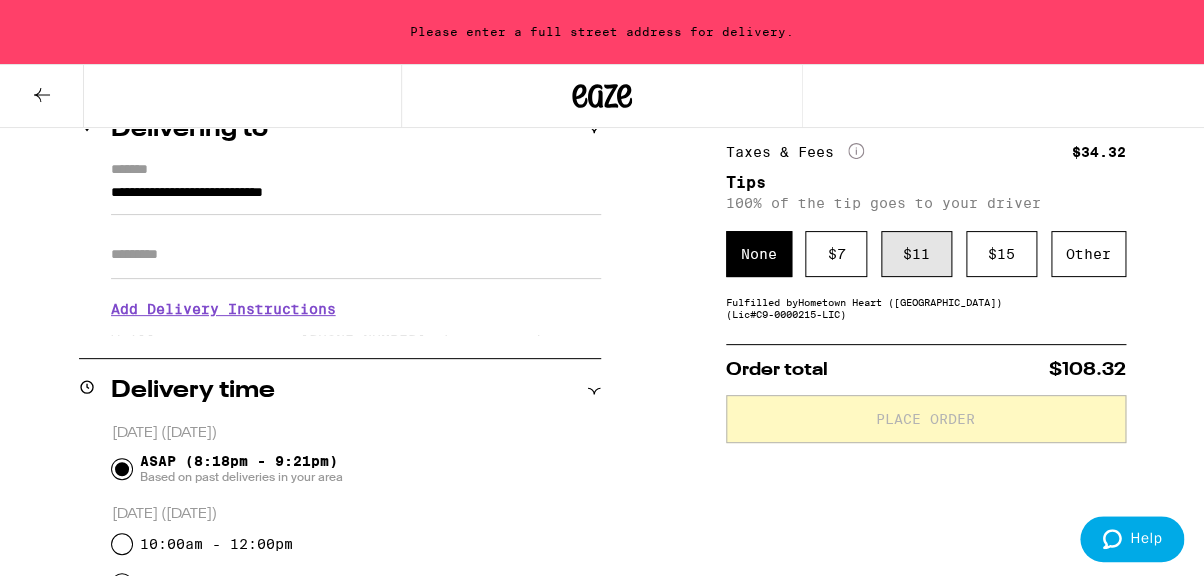 click on "$ 11" at bounding box center [916, 254] 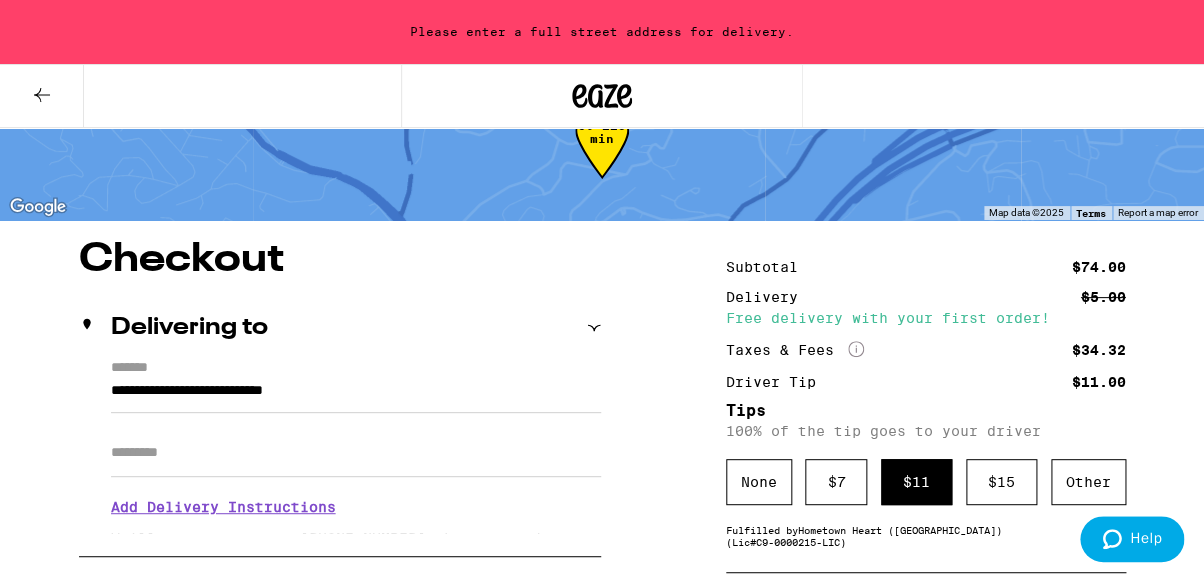 scroll, scrollTop: 0, scrollLeft: 0, axis: both 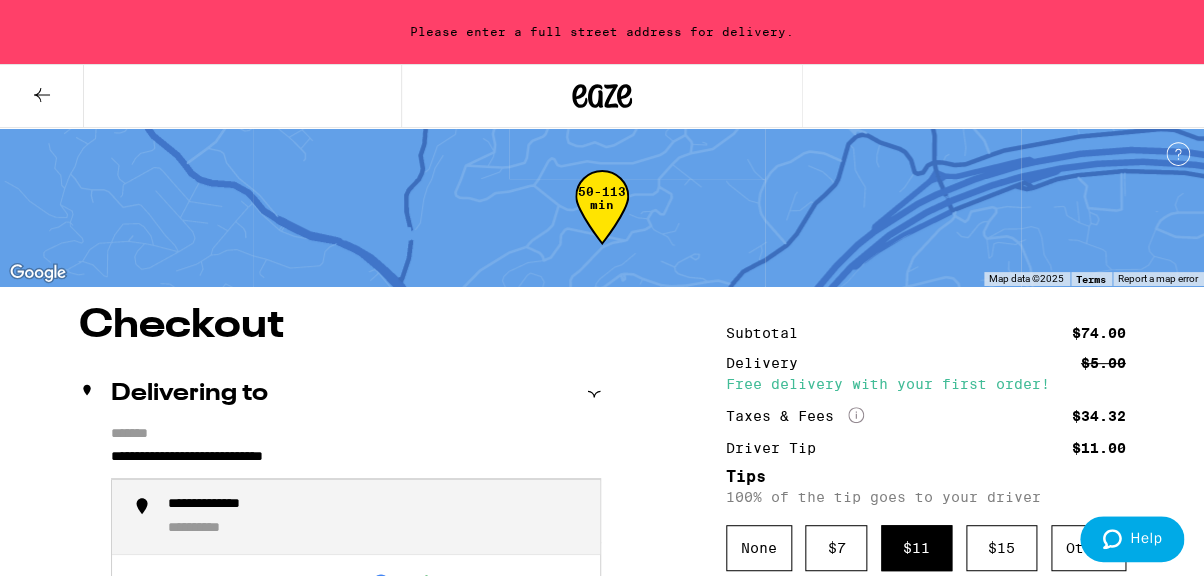 click on "**********" at bounding box center (356, 462) 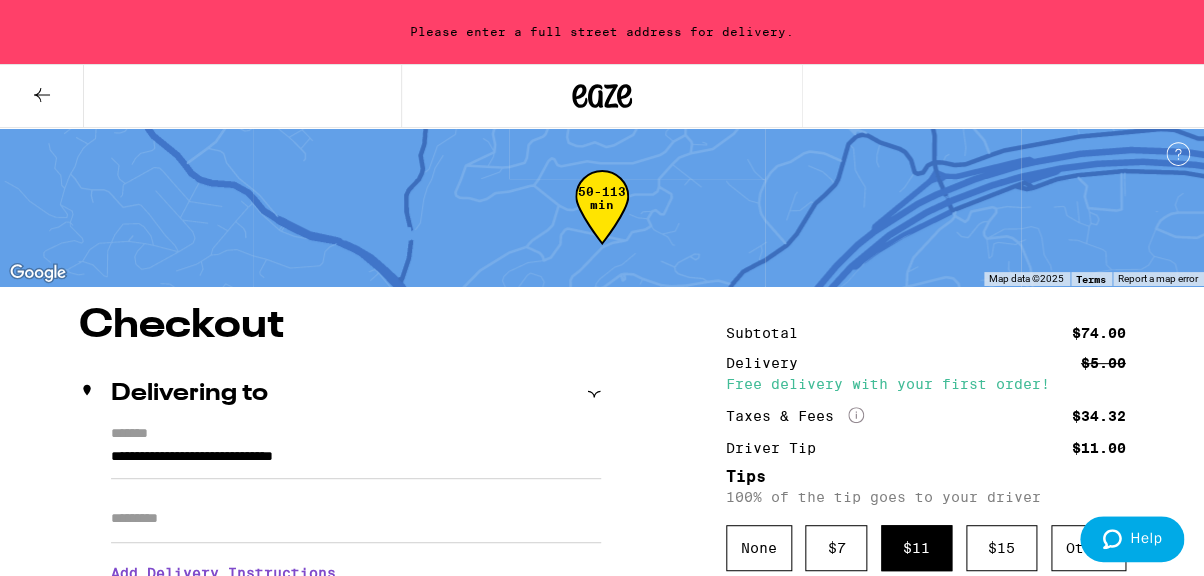 type on "**********" 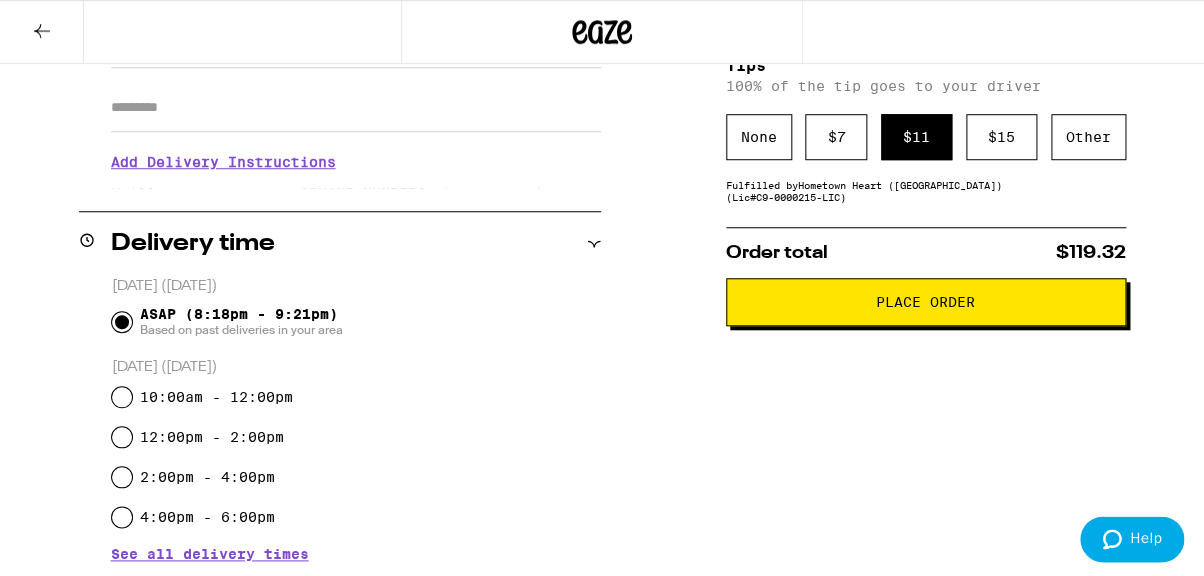 scroll, scrollTop: 304, scrollLeft: 0, axis: vertical 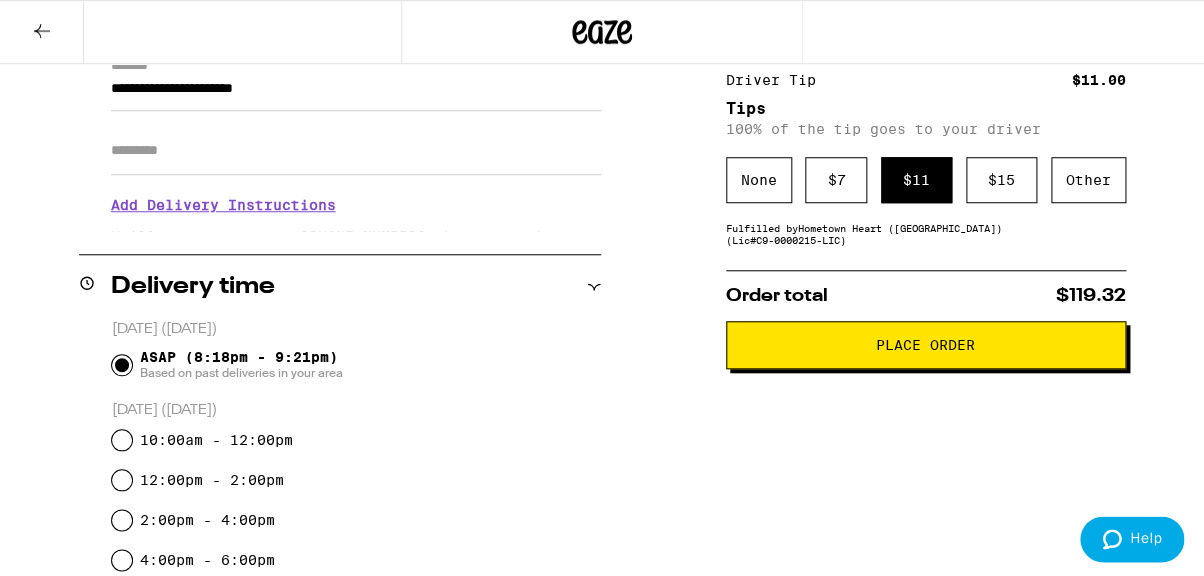 click on "Place Order" at bounding box center (926, 345) 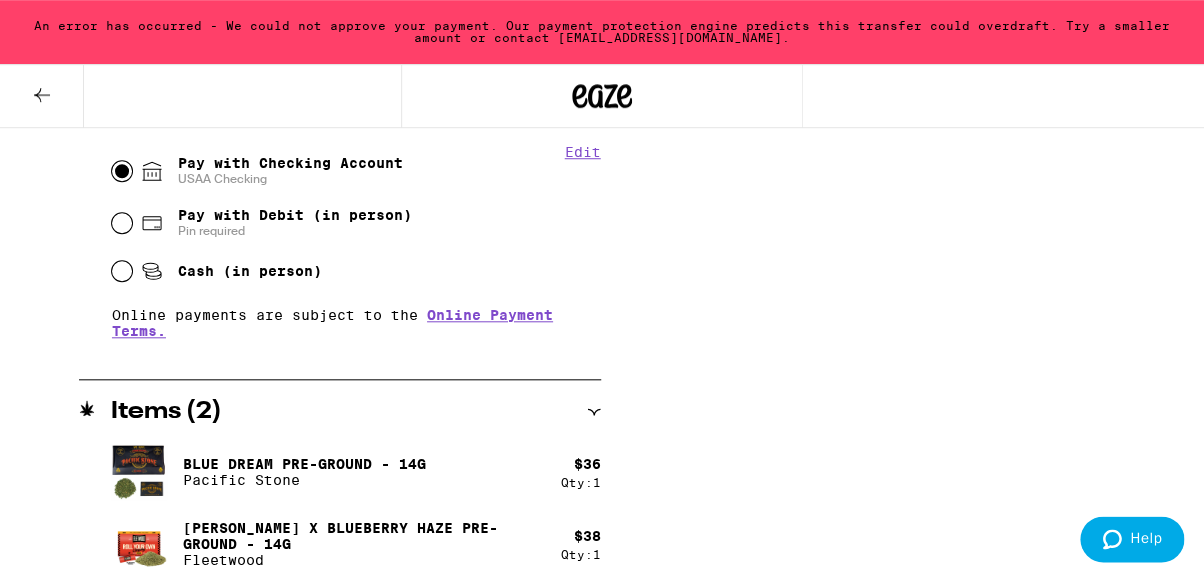 scroll, scrollTop: 926, scrollLeft: 0, axis: vertical 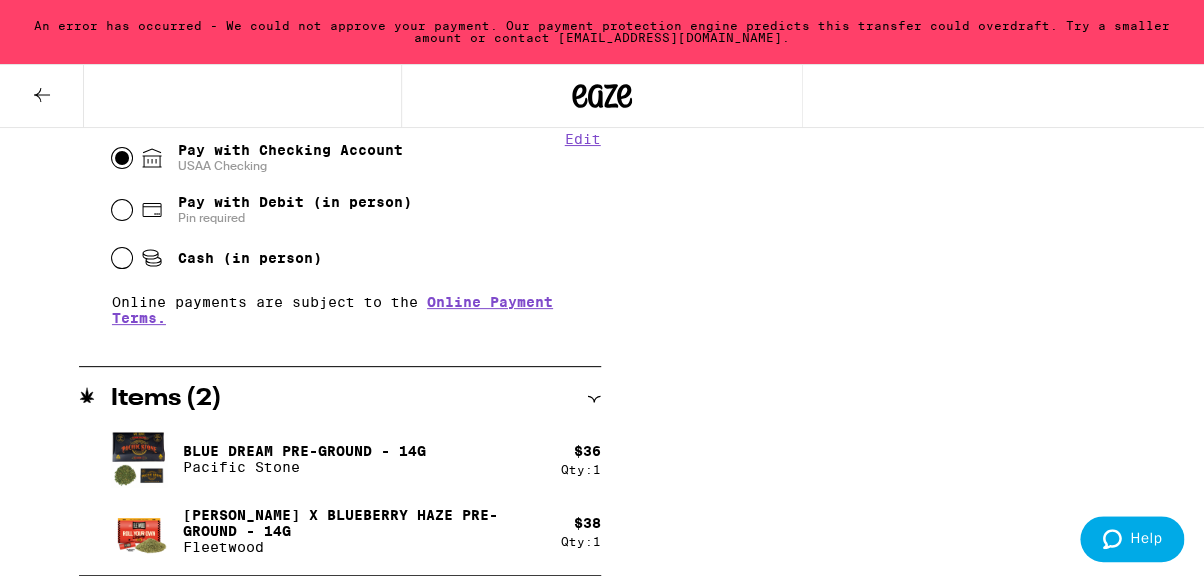 click on "Pay with Checking Account USAA Checking" at bounding box center [122, 158] 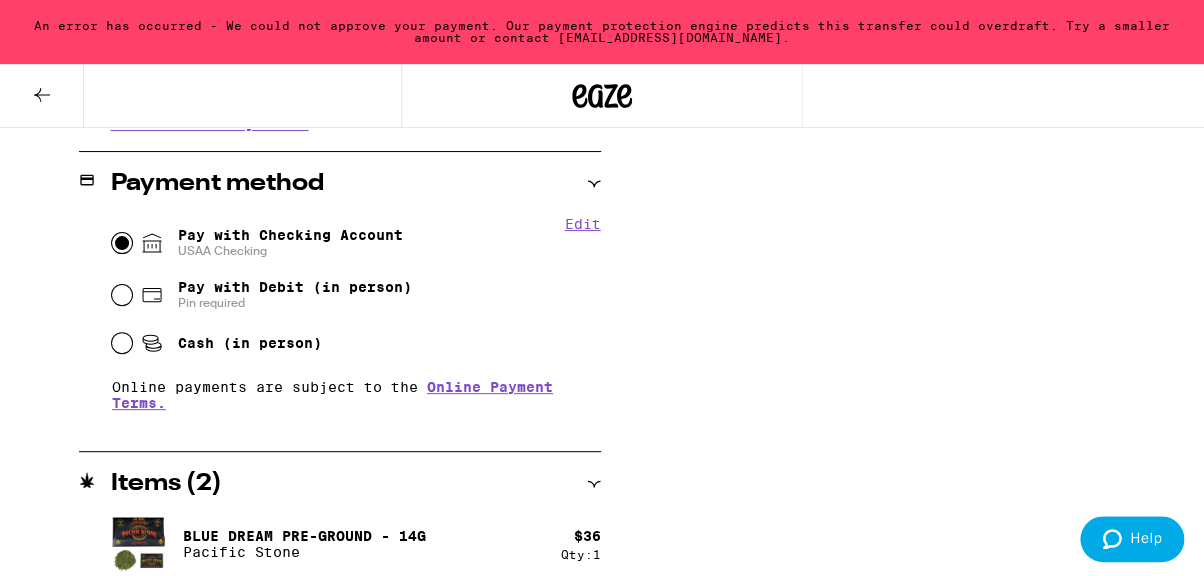 scroll, scrollTop: 844, scrollLeft: 0, axis: vertical 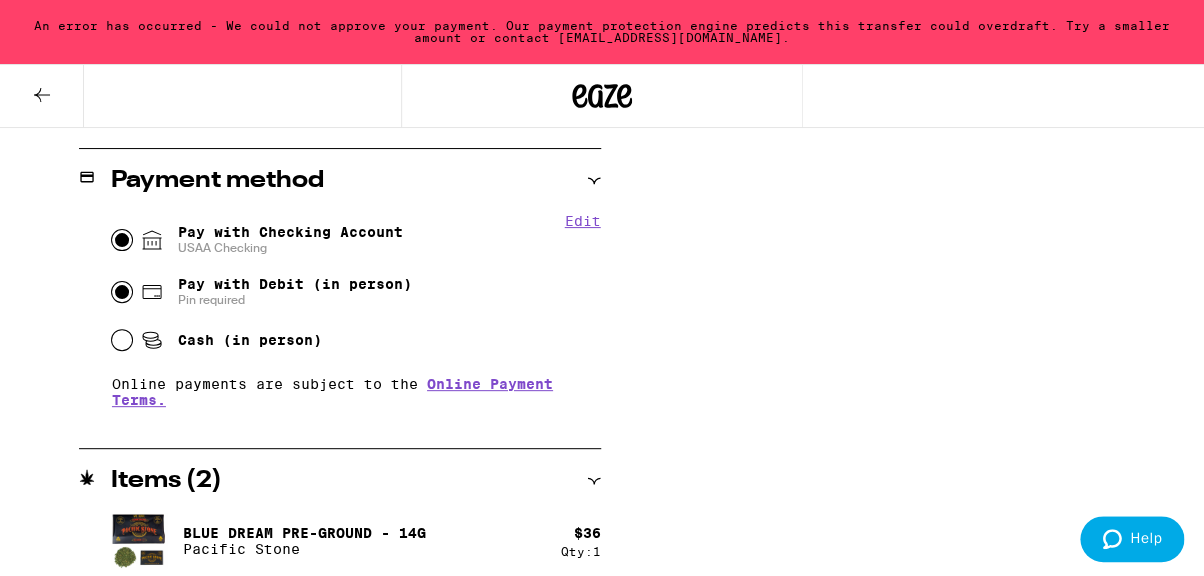 click on "Pay with Debit (in person) Pin required" at bounding box center [122, 292] 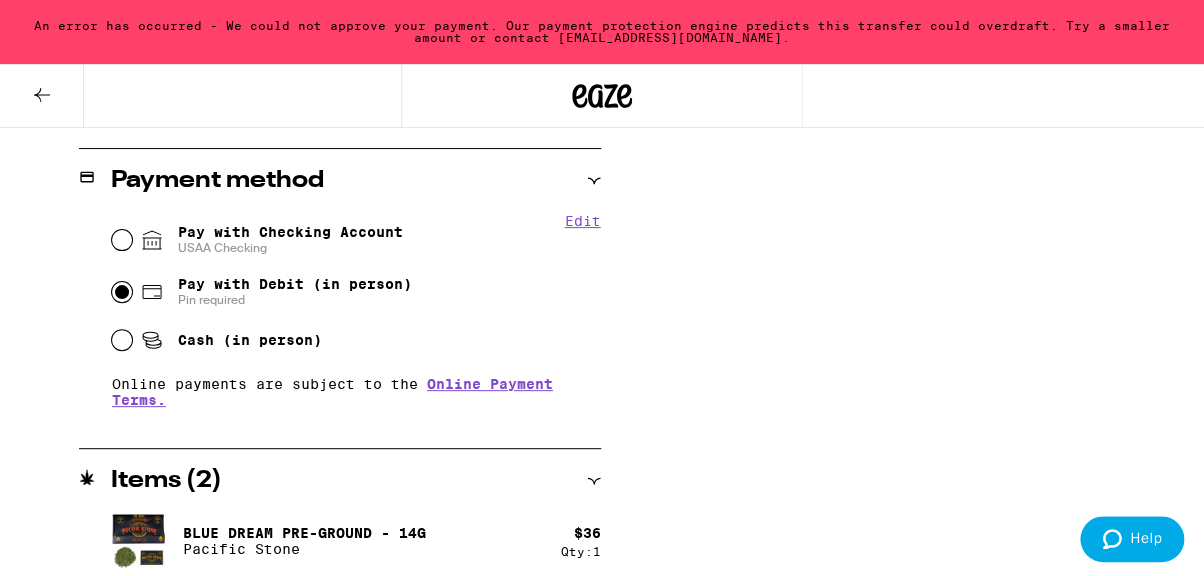 radio on "true" 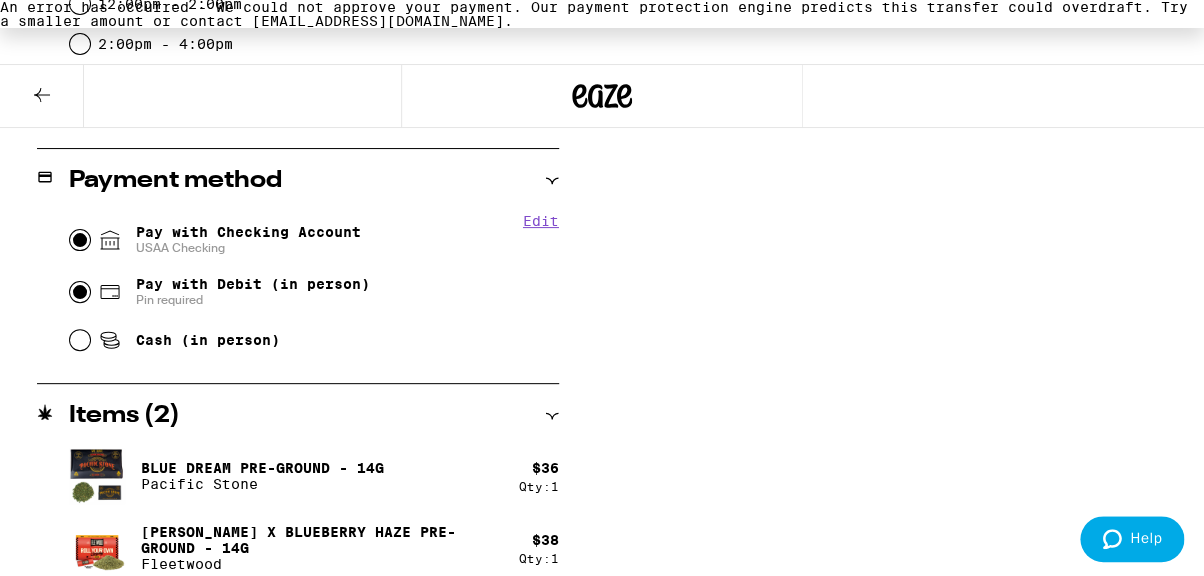 click on "Pay with Checking Account USAA Checking" at bounding box center (80, 240) 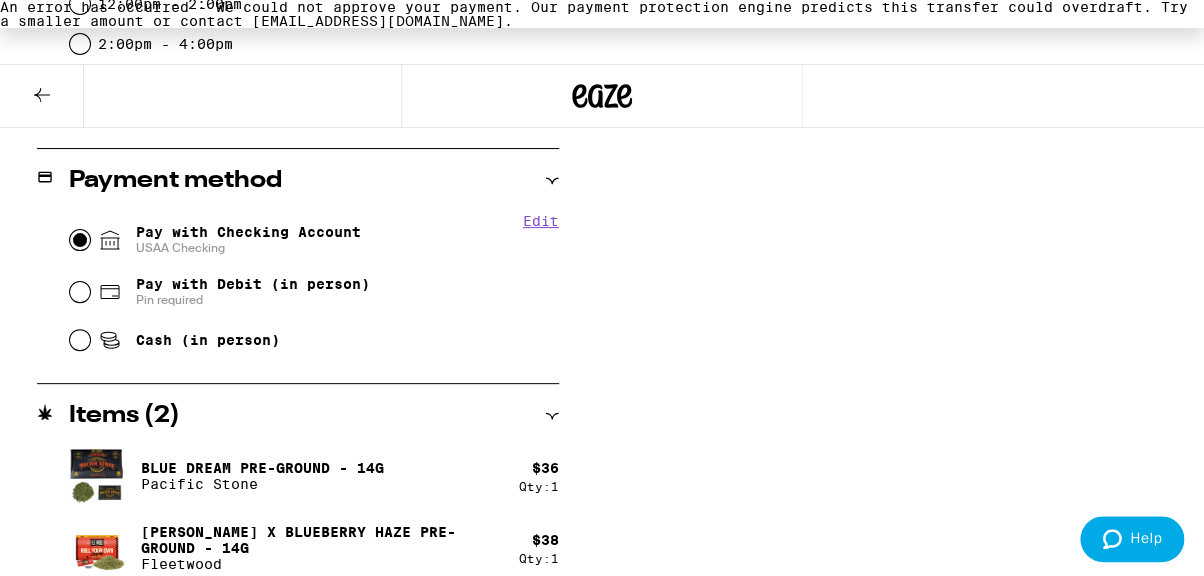 radio on "true" 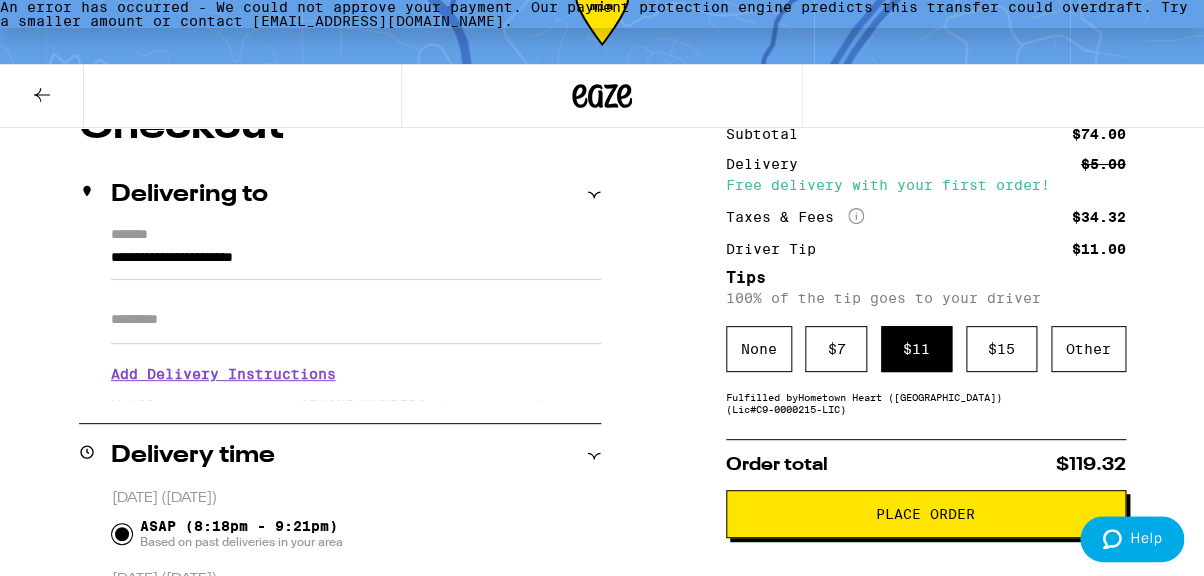 scroll, scrollTop: 210, scrollLeft: 0, axis: vertical 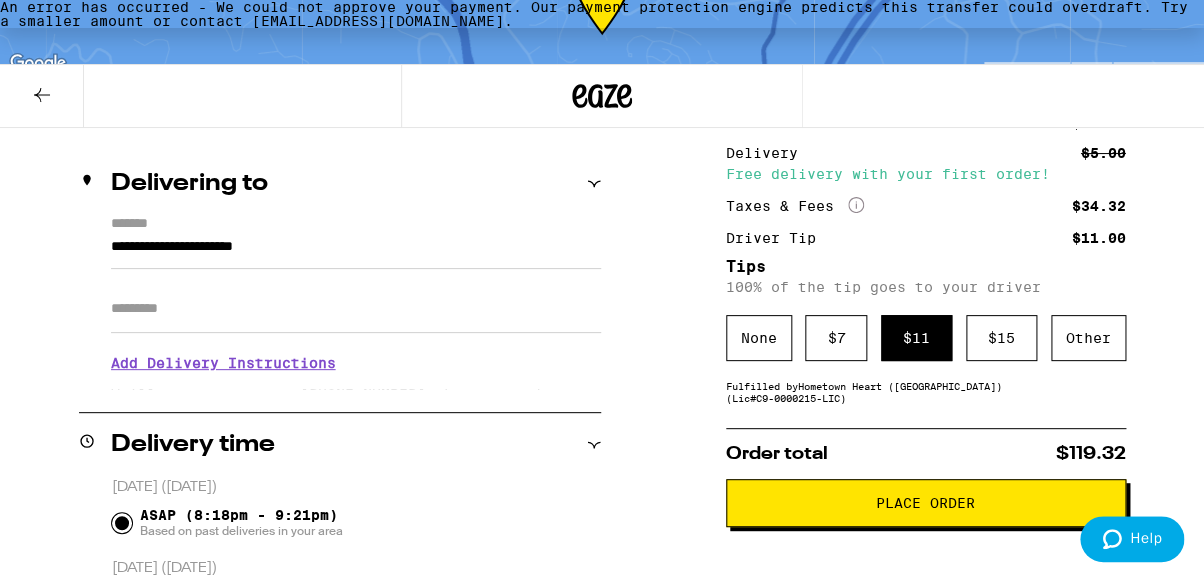 click on "Place Order" at bounding box center [925, 503] 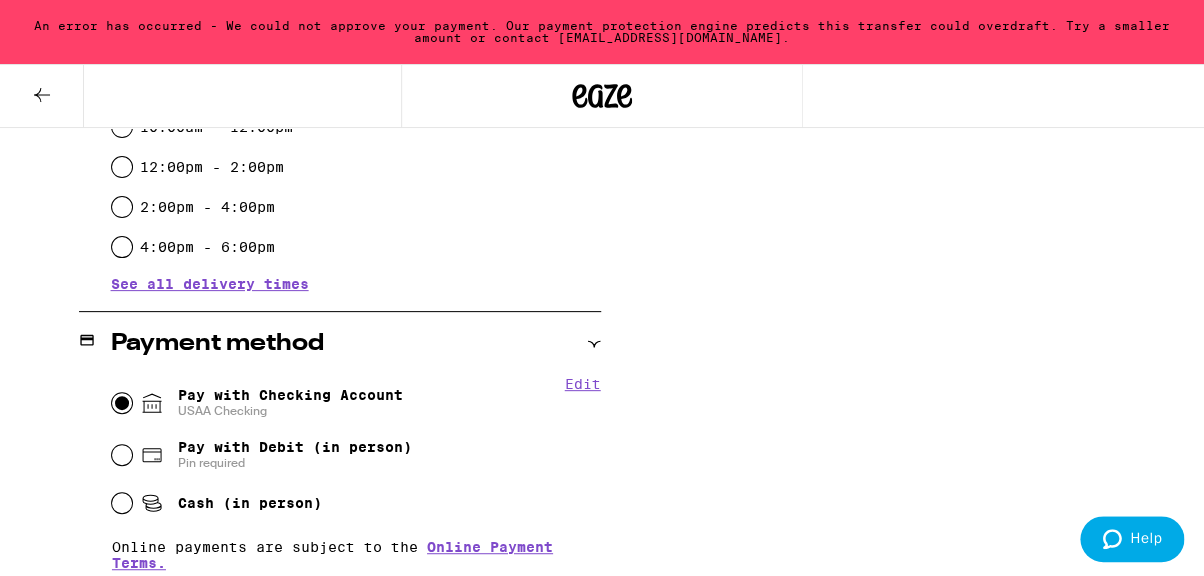 scroll, scrollTop: 926, scrollLeft: 0, axis: vertical 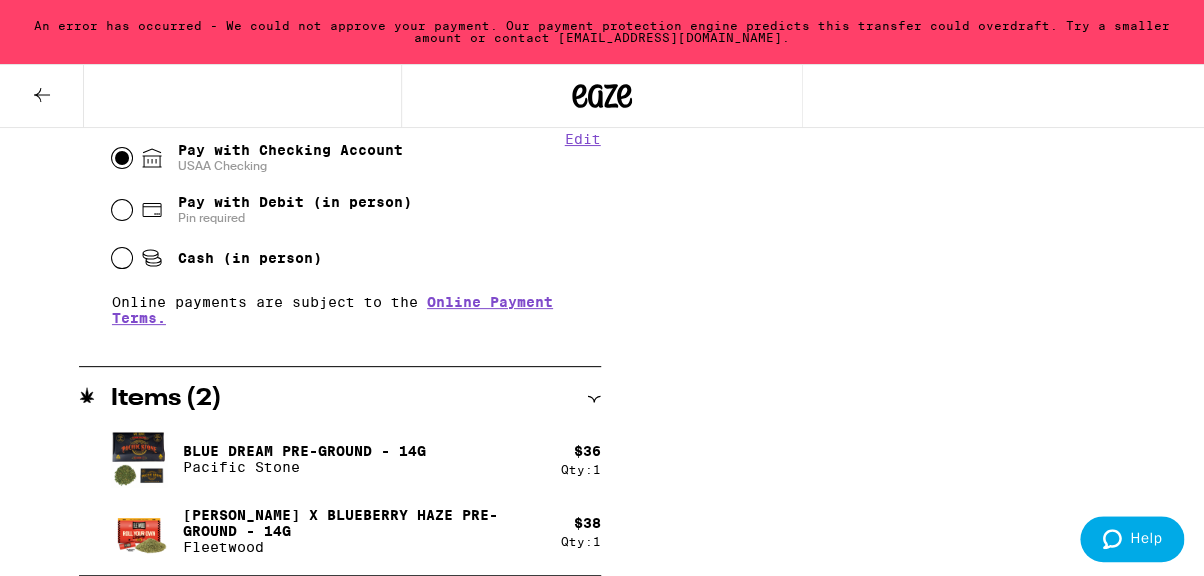 click on "**********" at bounding box center (602, -22) 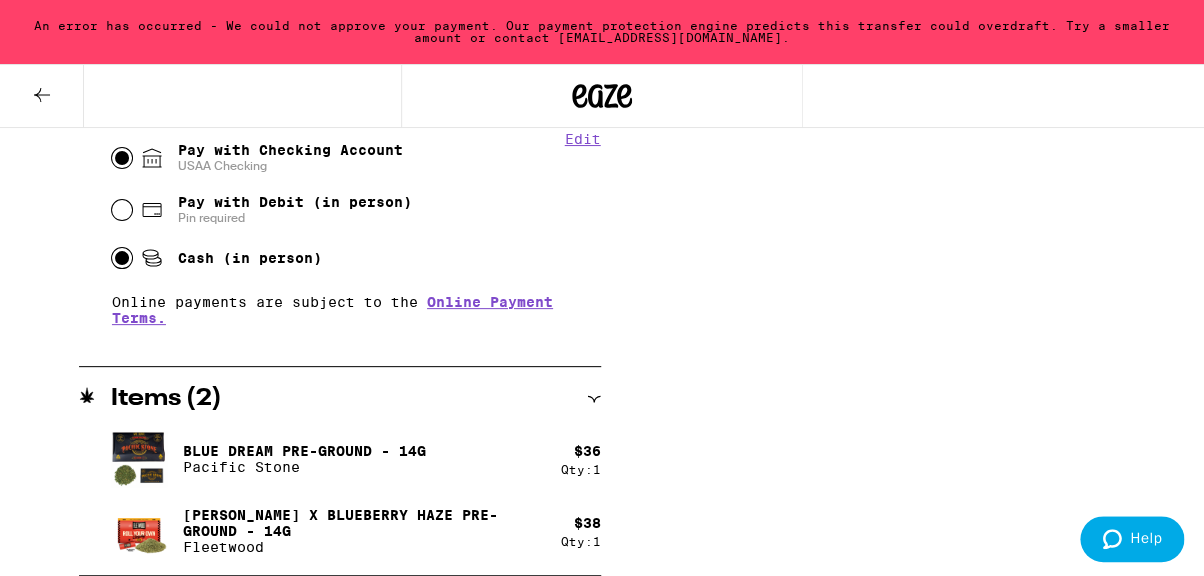 click on "Cash (in person)" at bounding box center (122, 258) 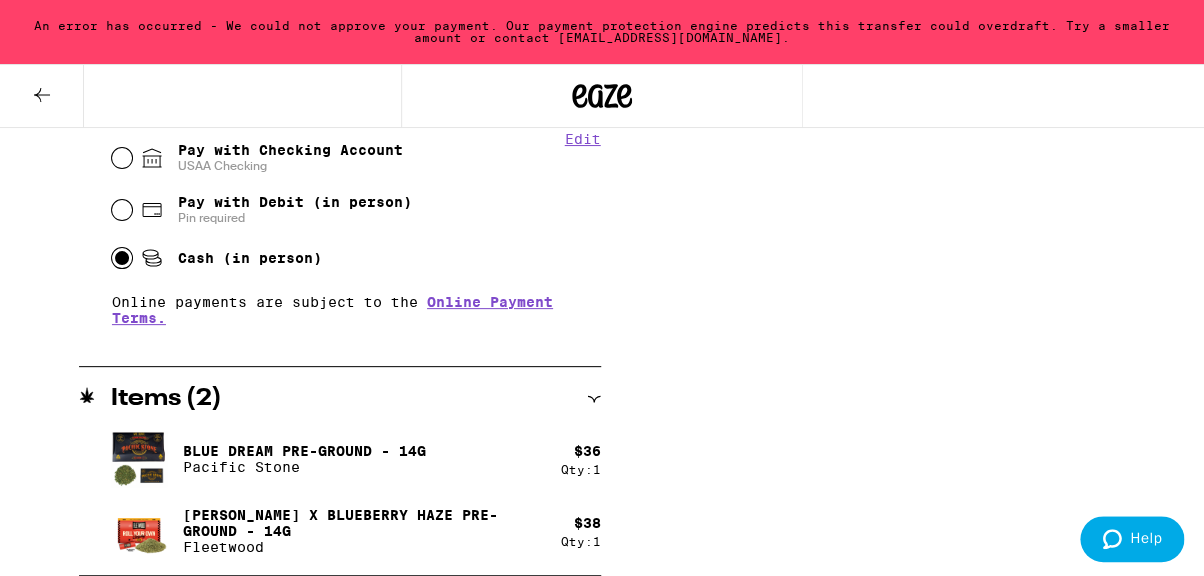 radio on "true" 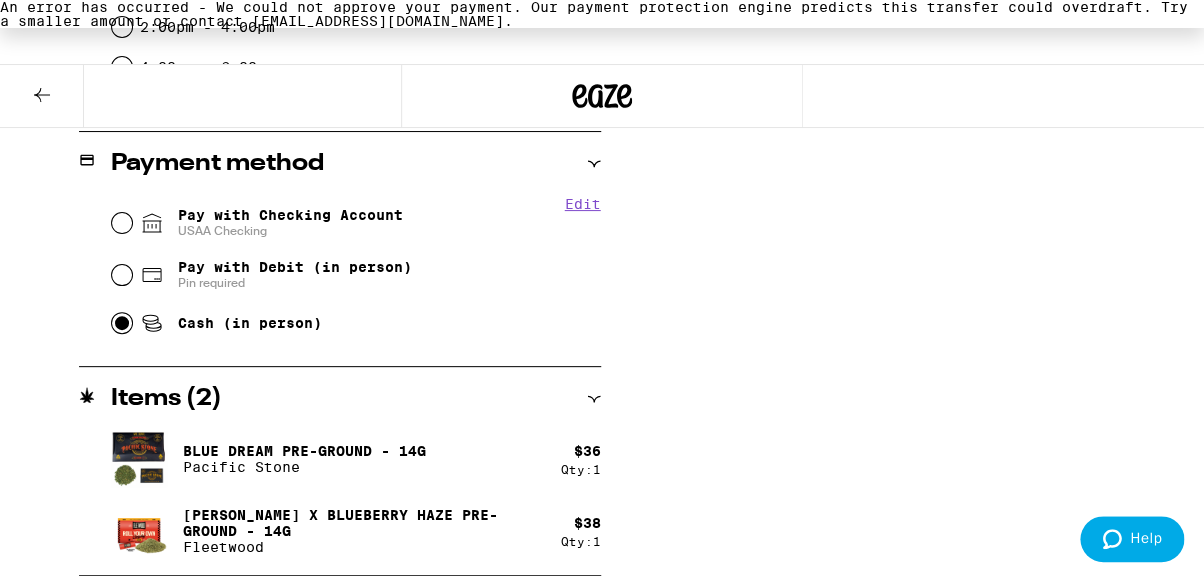 scroll, scrollTop: 861, scrollLeft: 0, axis: vertical 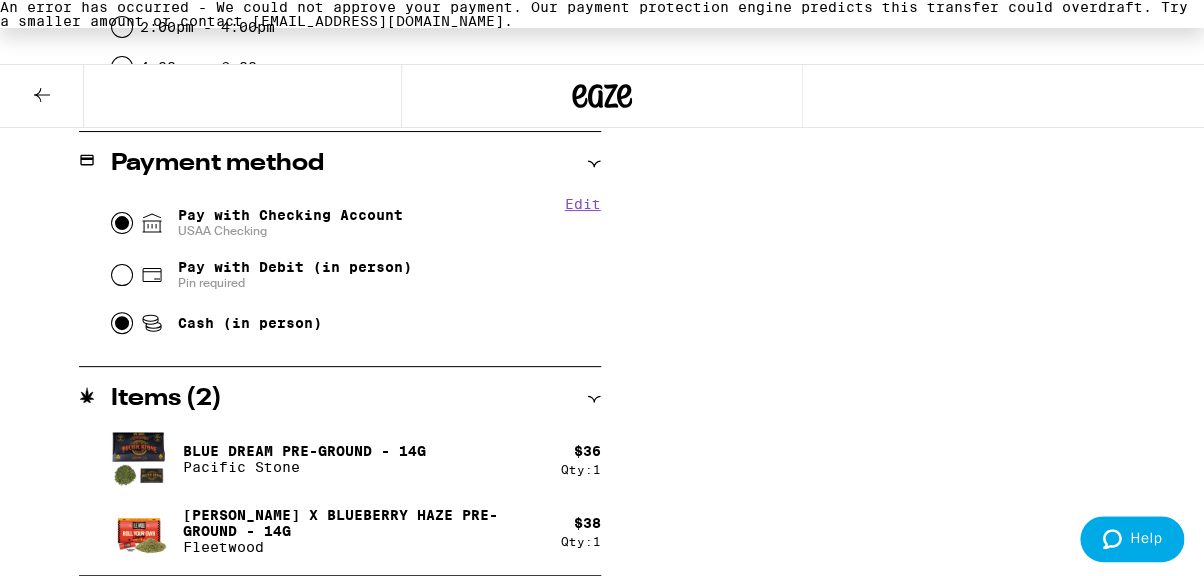 click on "Pay with Checking Account USAA Checking" at bounding box center (122, 223) 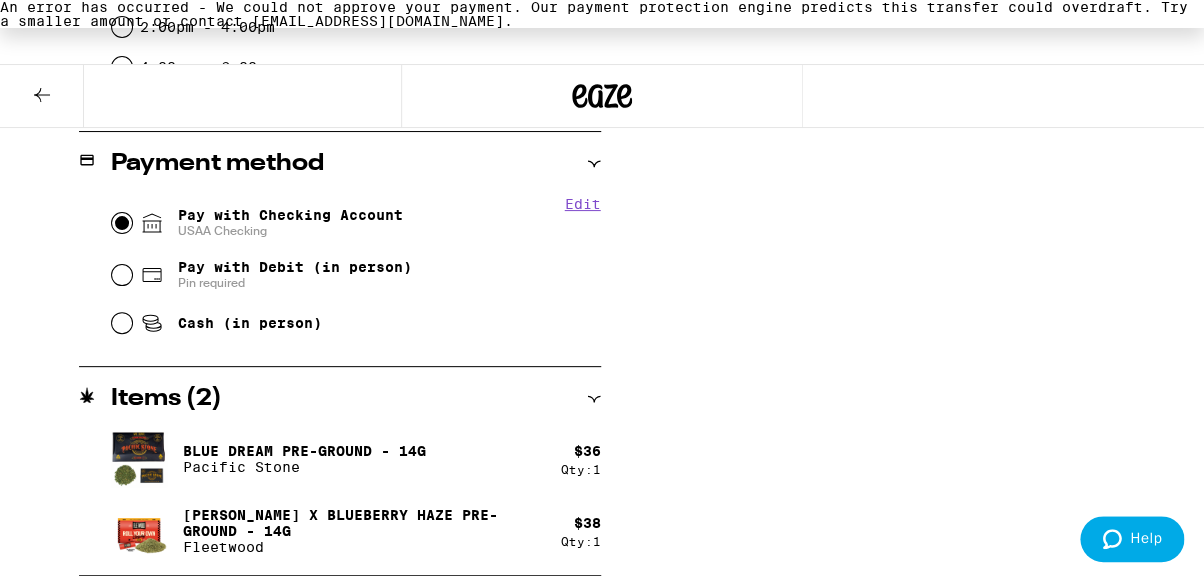 radio on "true" 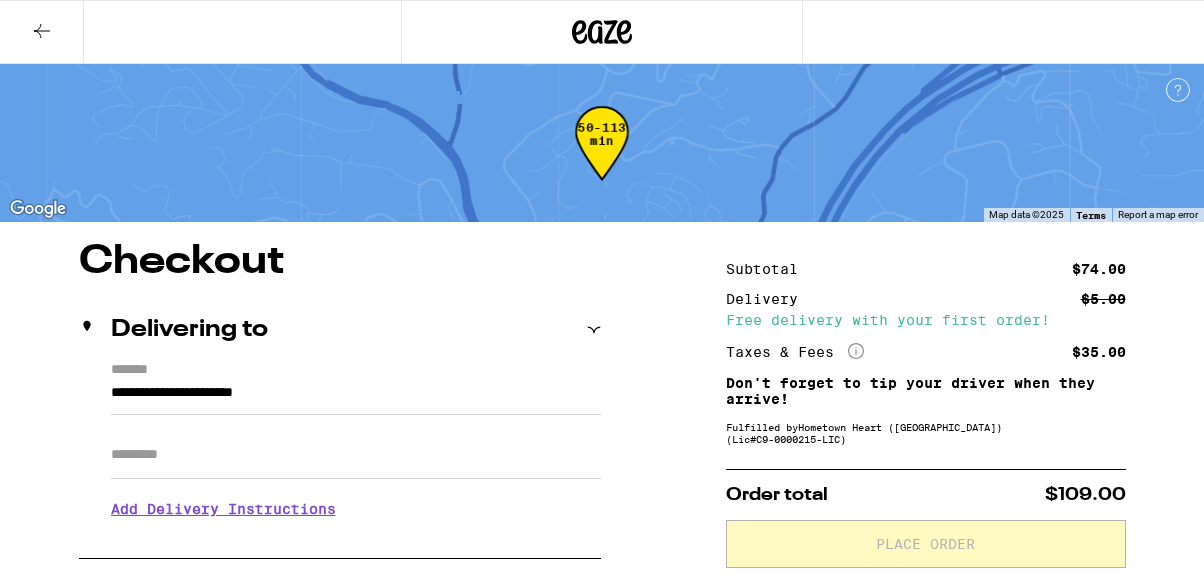 scroll, scrollTop: 0, scrollLeft: 0, axis: both 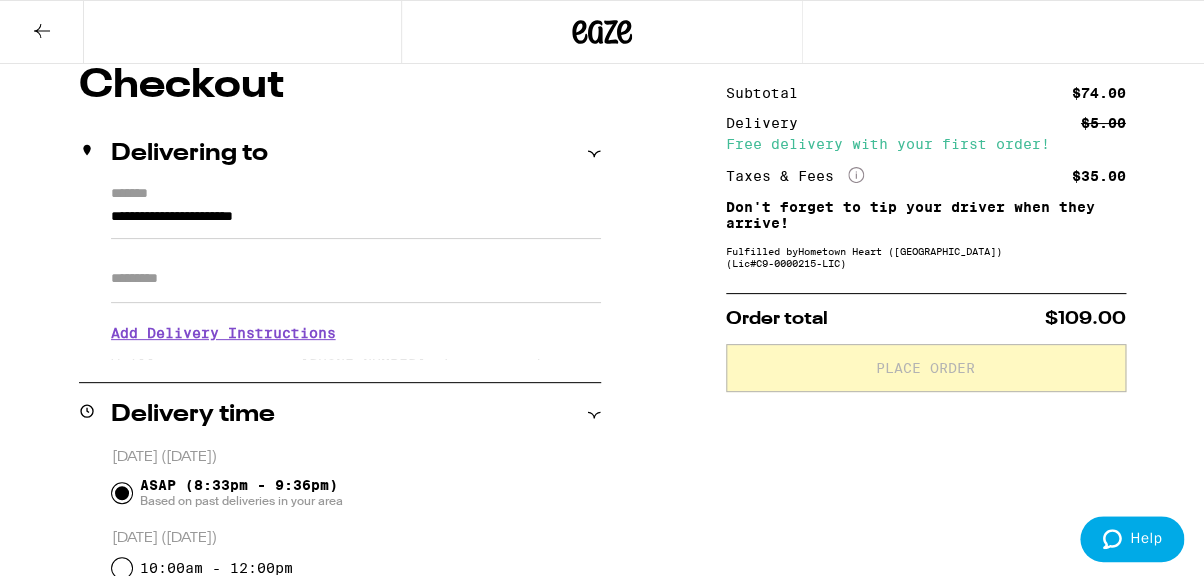 click on "**********" at bounding box center (356, 222) 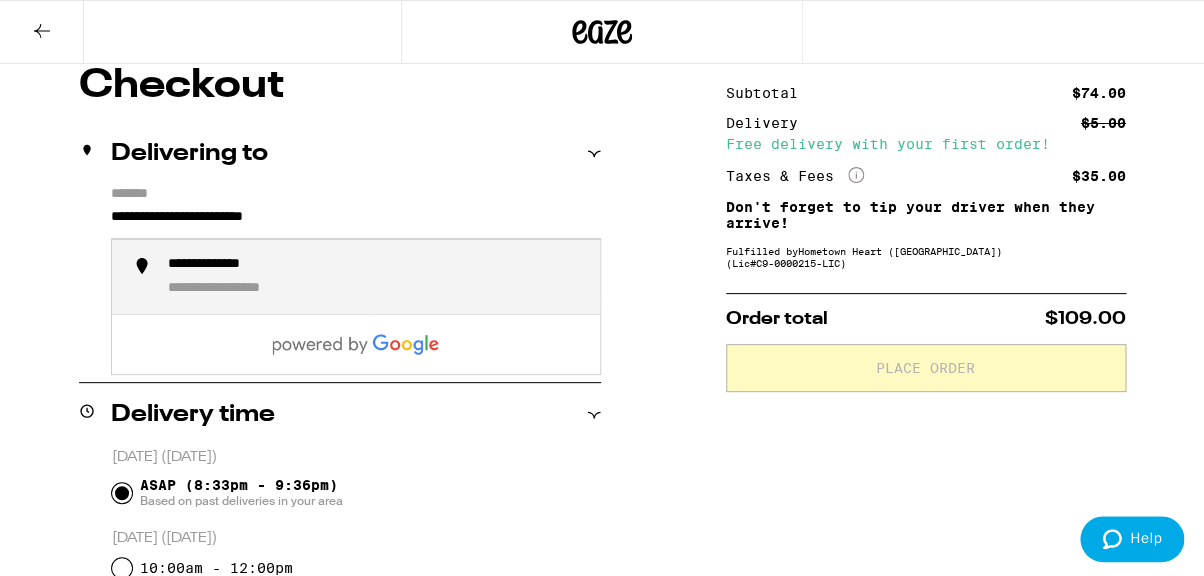click on "**********" at bounding box center (231, 265) 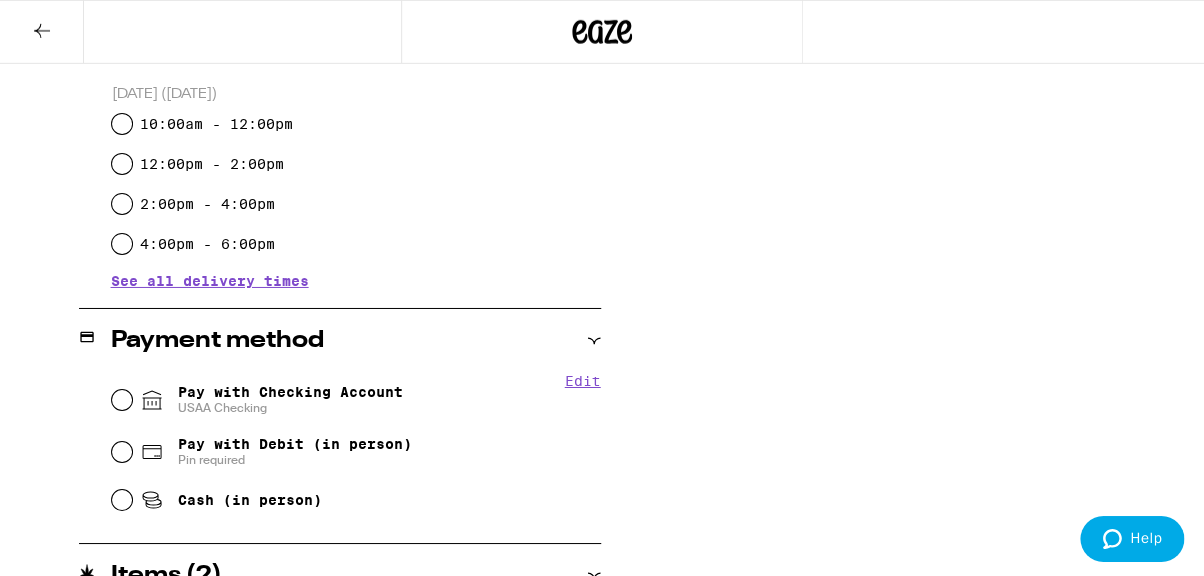 scroll, scrollTop: 587, scrollLeft: 0, axis: vertical 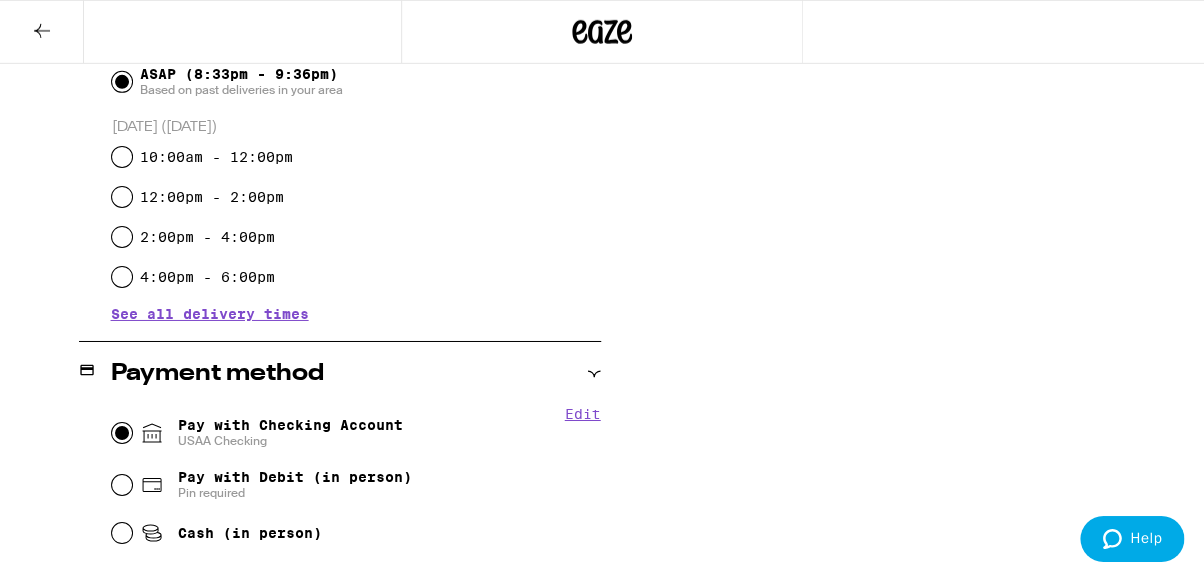 click on "Pay with Checking Account USAA Checking" at bounding box center [122, 433] 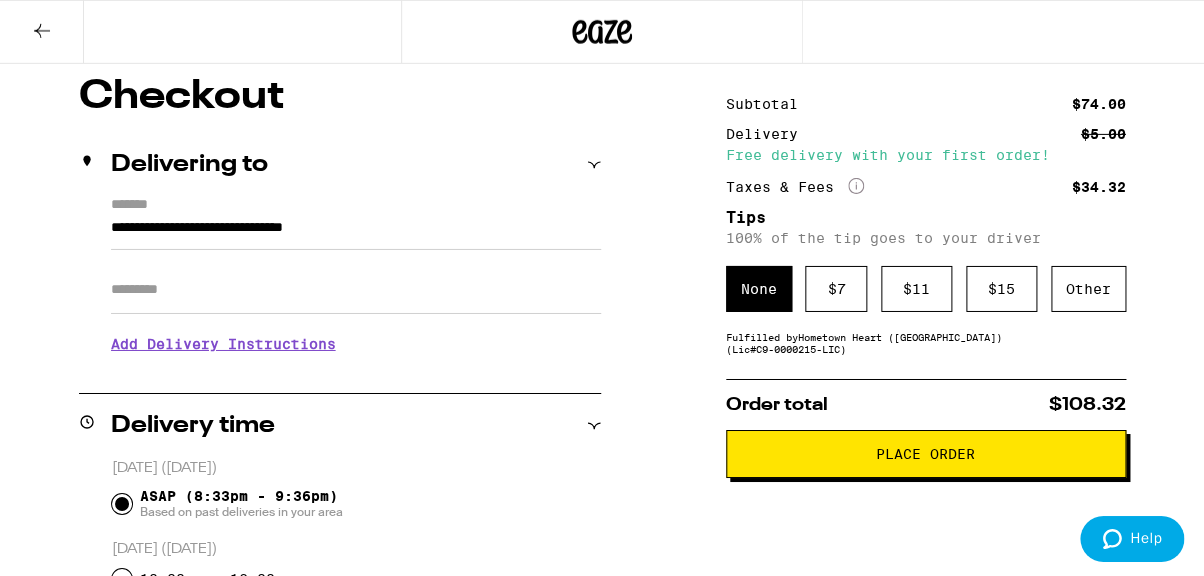 scroll, scrollTop: 159, scrollLeft: 0, axis: vertical 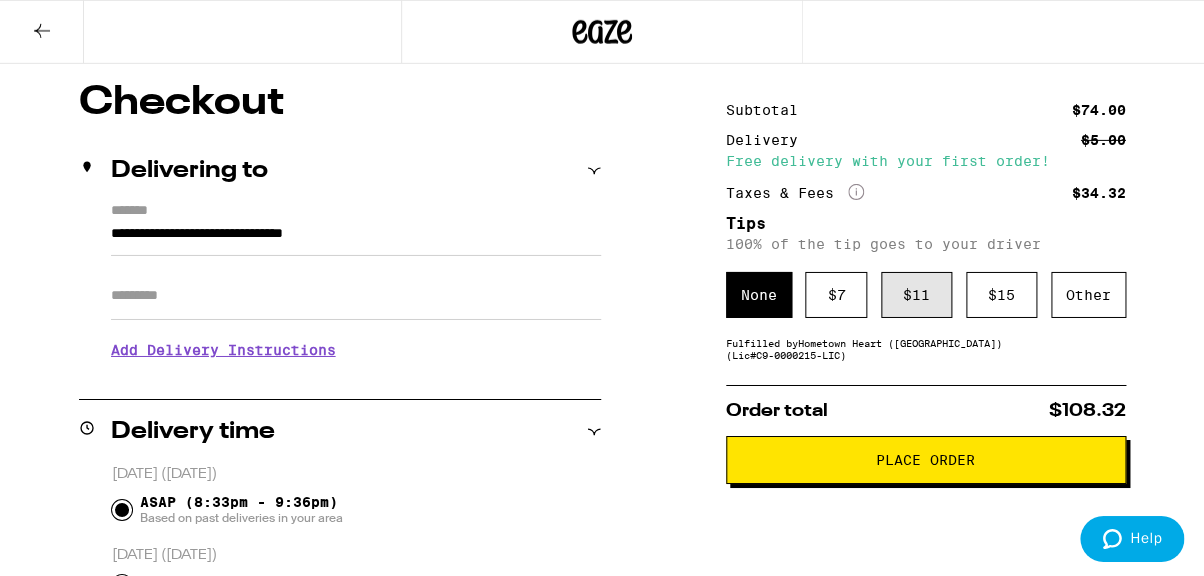 click on "$ 11" at bounding box center (916, 295) 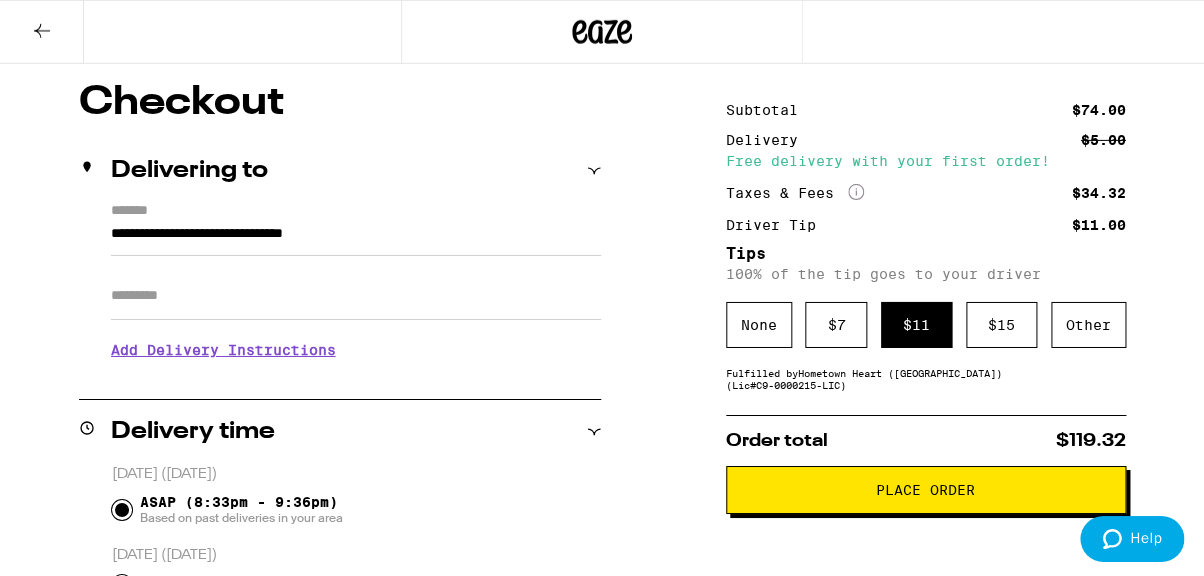 click on "Place Order" at bounding box center [926, 490] 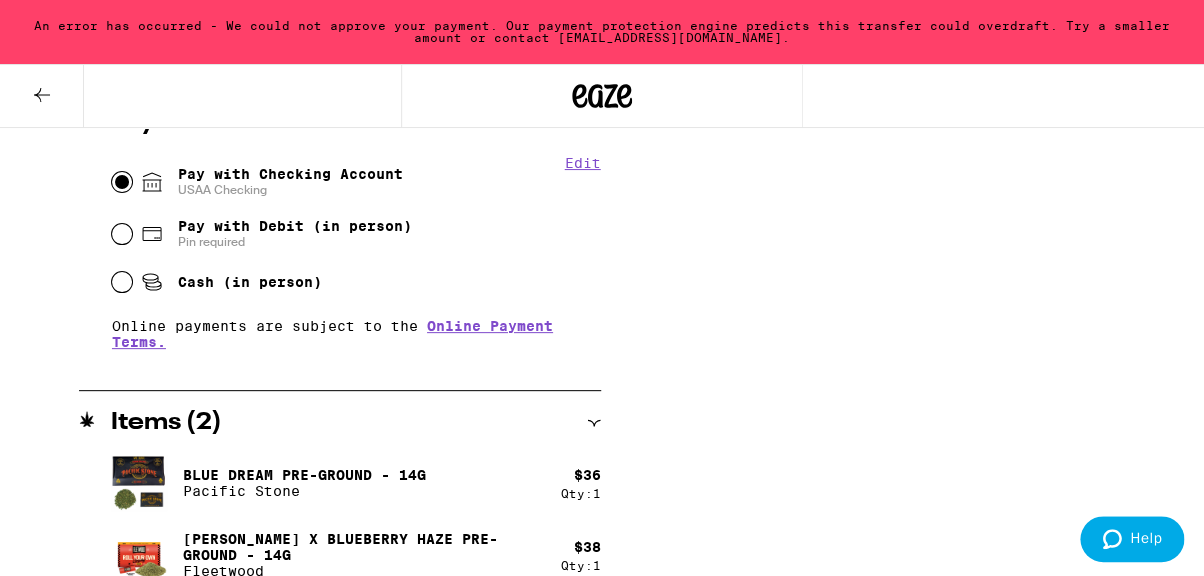 scroll, scrollTop: 926, scrollLeft: 0, axis: vertical 